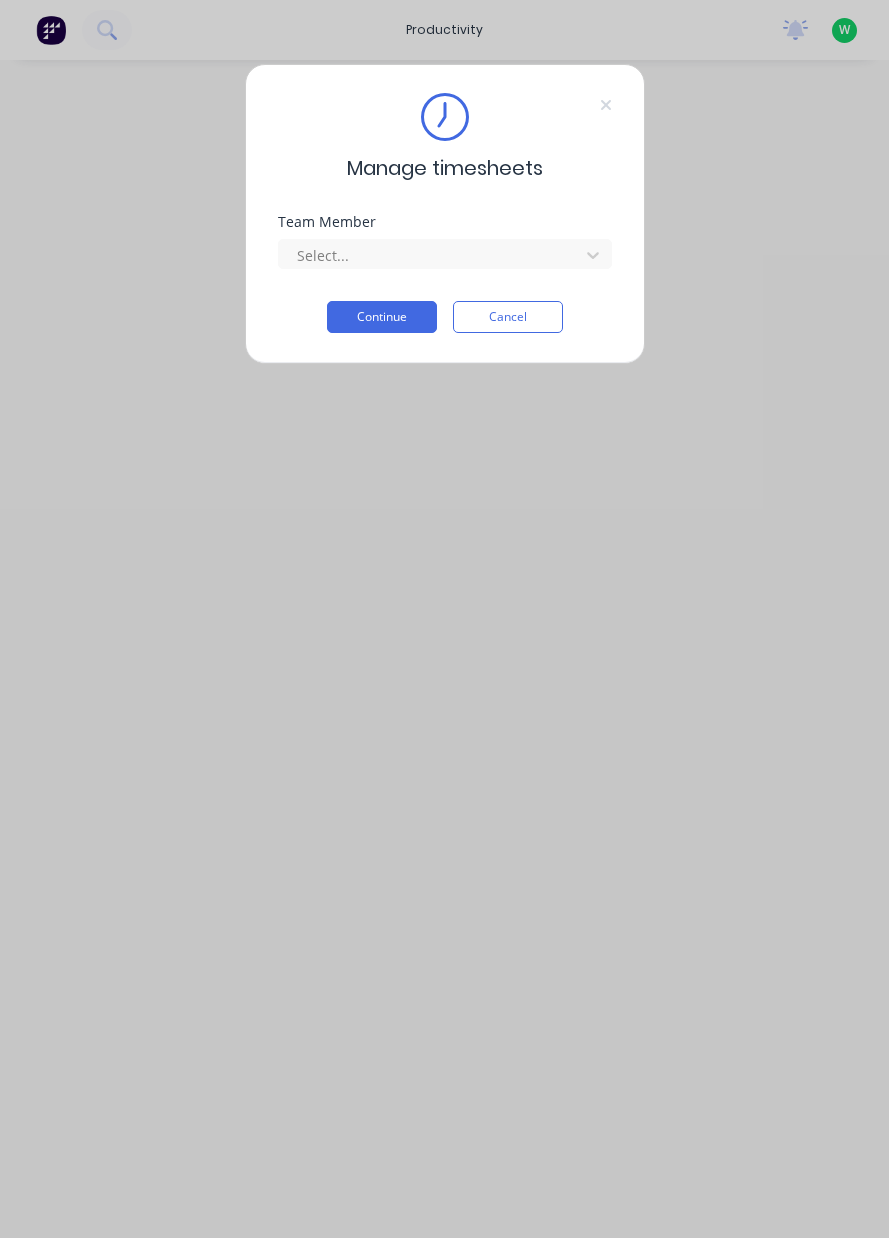 scroll, scrollTop: 0, scrollLeft: 0, axis: both 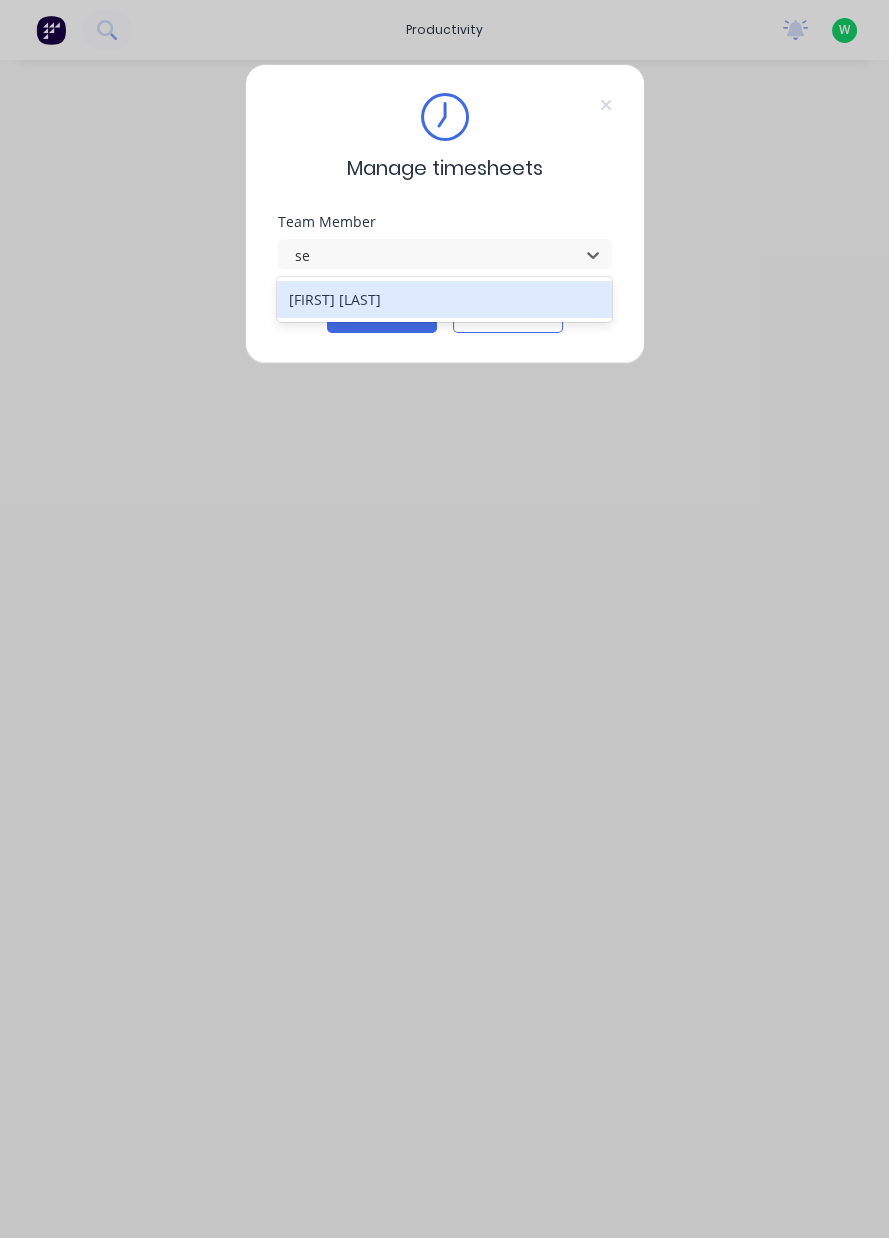 click on "[FIRST] [LAST]" at bounding box center [444, 299] 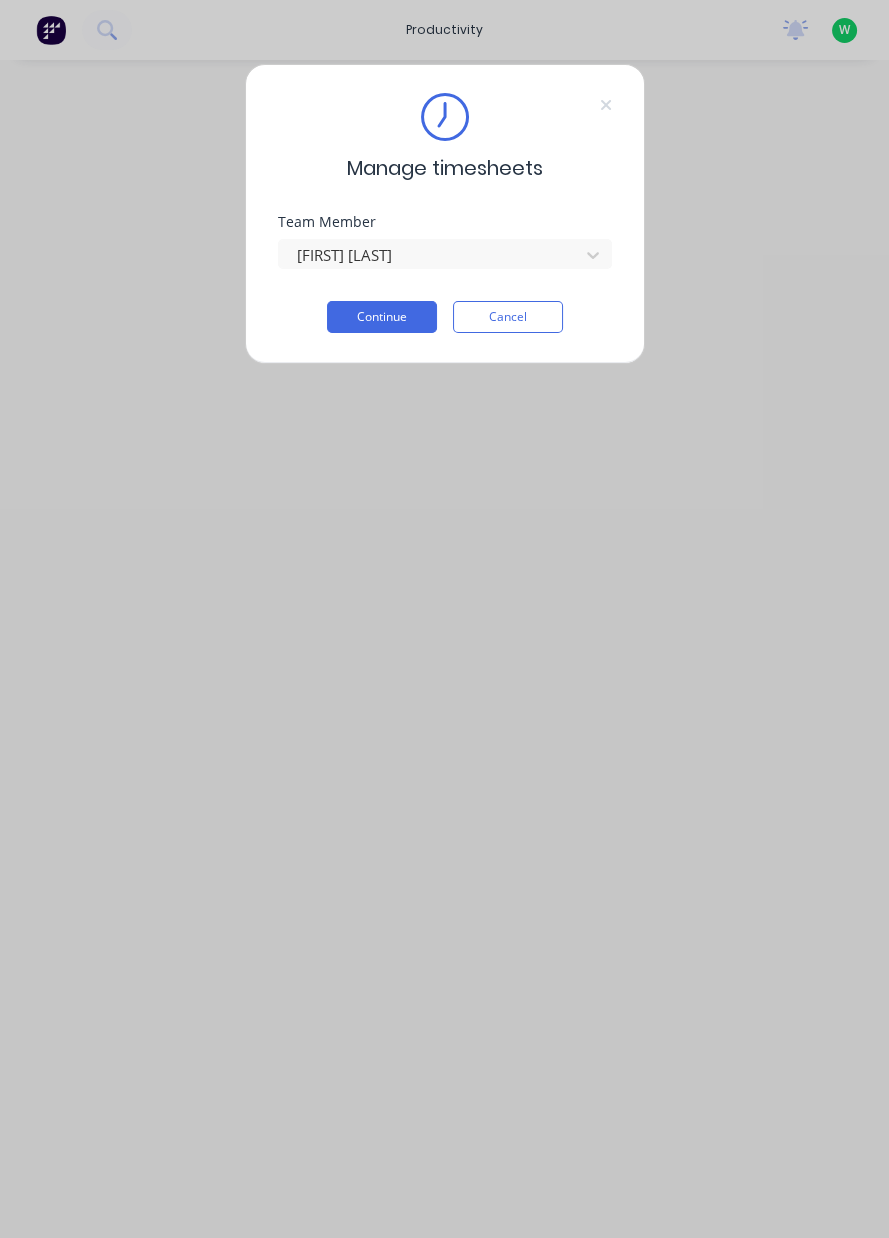 click on "Continue" at bounding box center [382, 317] 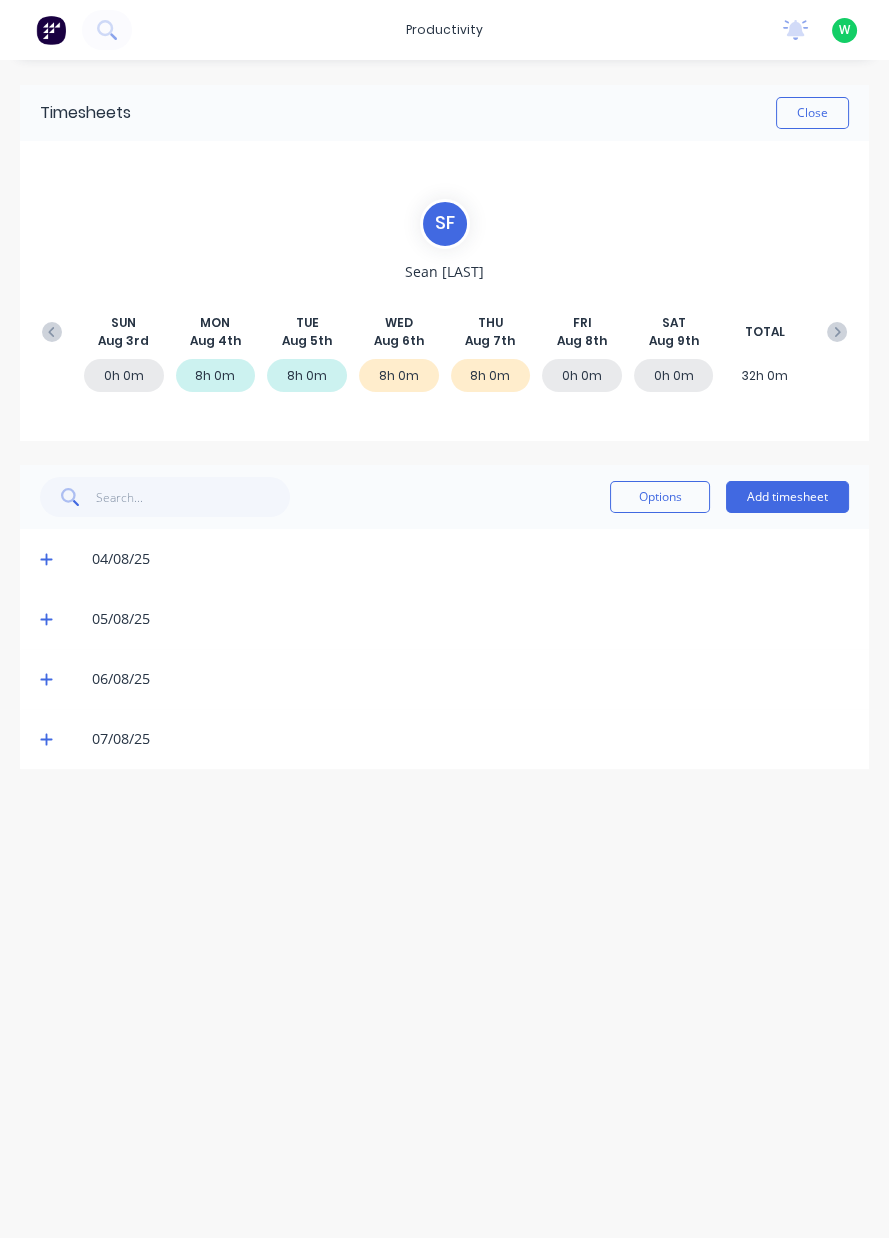 click on "Add timesheet" at bounding box center (787, 497) 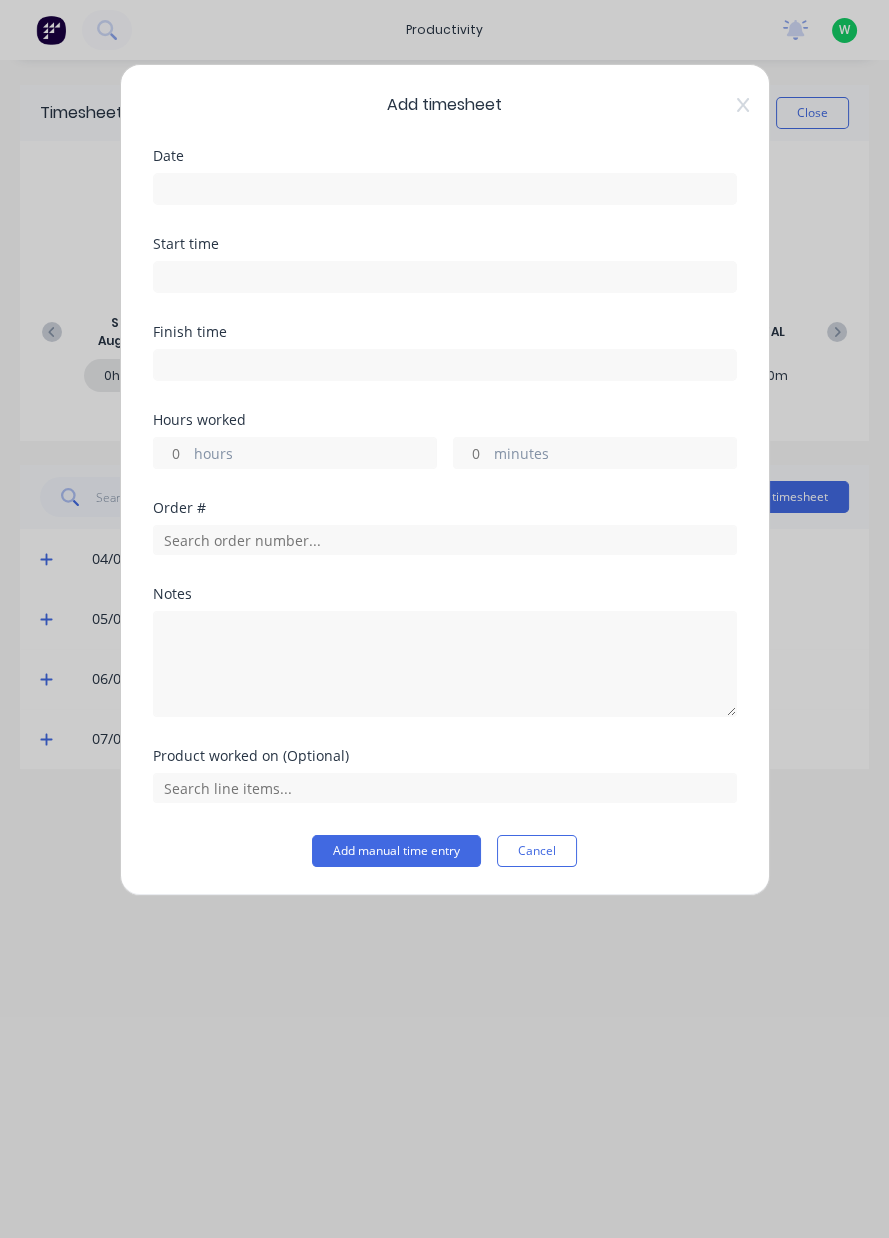 click at bounding box center [445, 189] 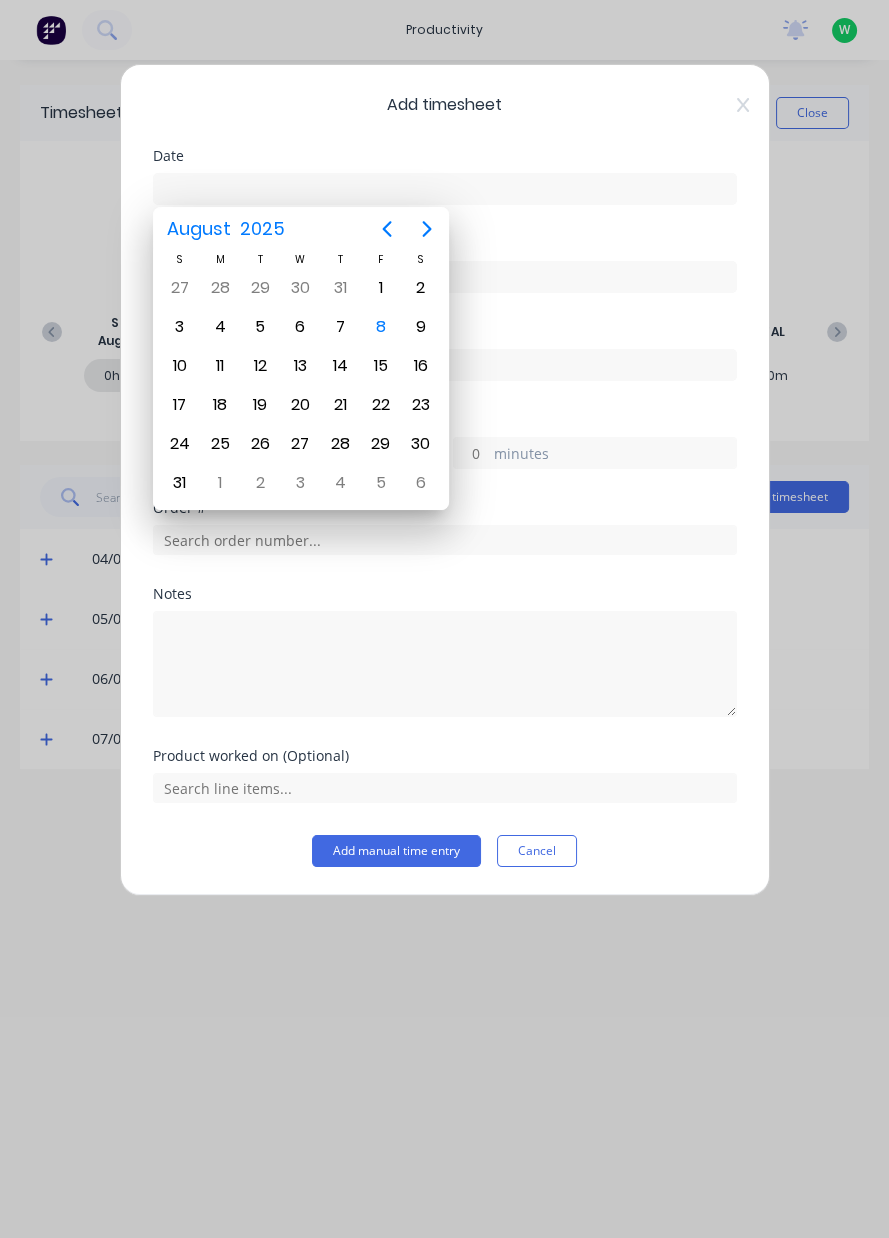 click on "8" at bounding box center (381, 327) 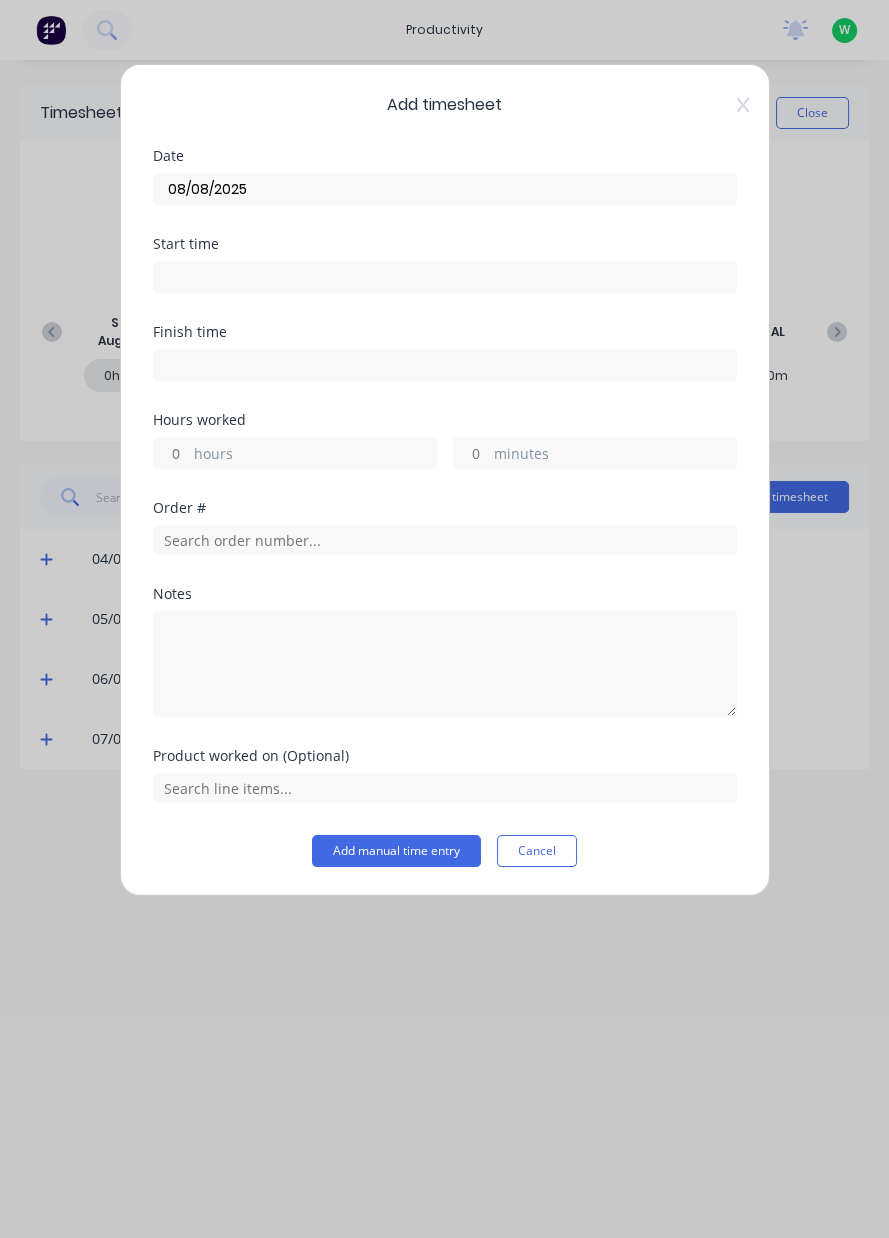 click on "hours" at bounding box center [171, 453] 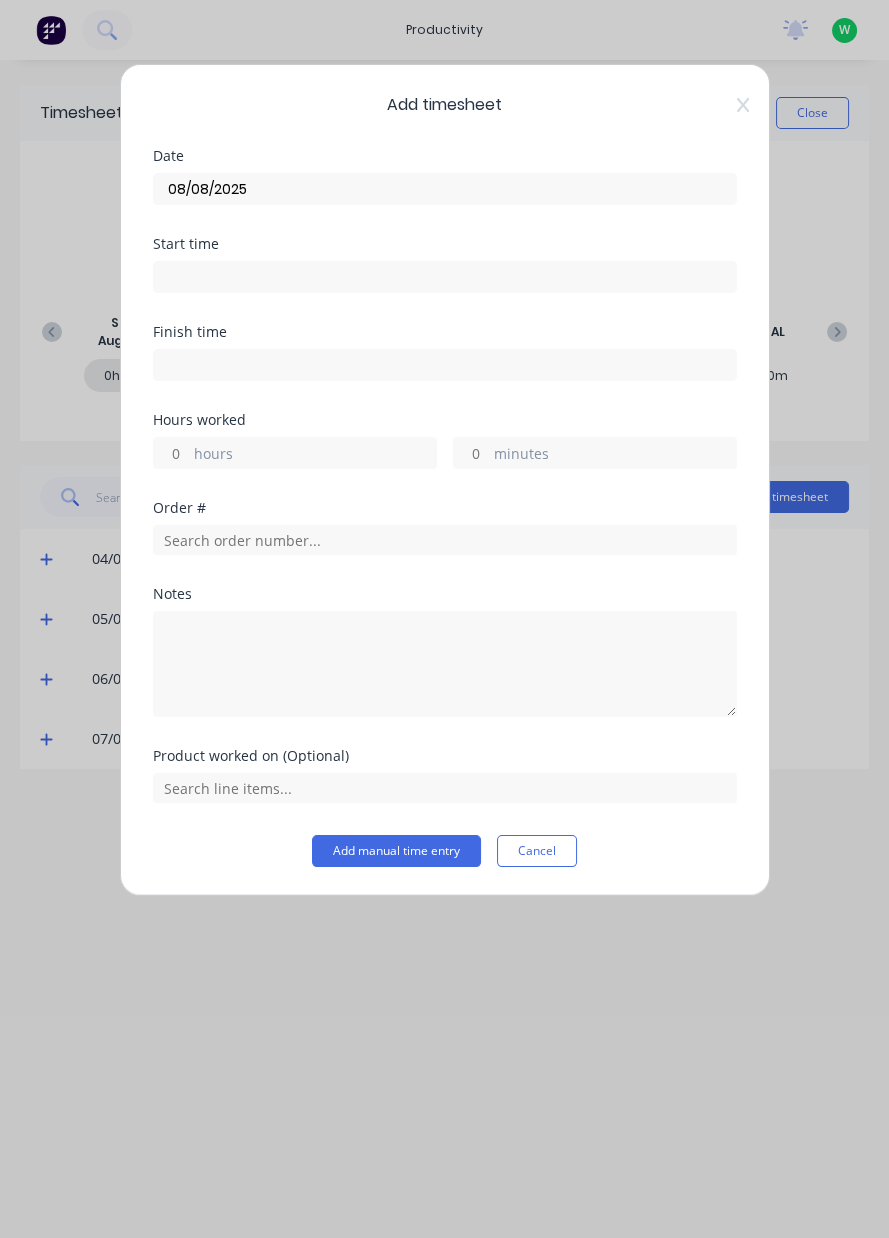 type on "8" 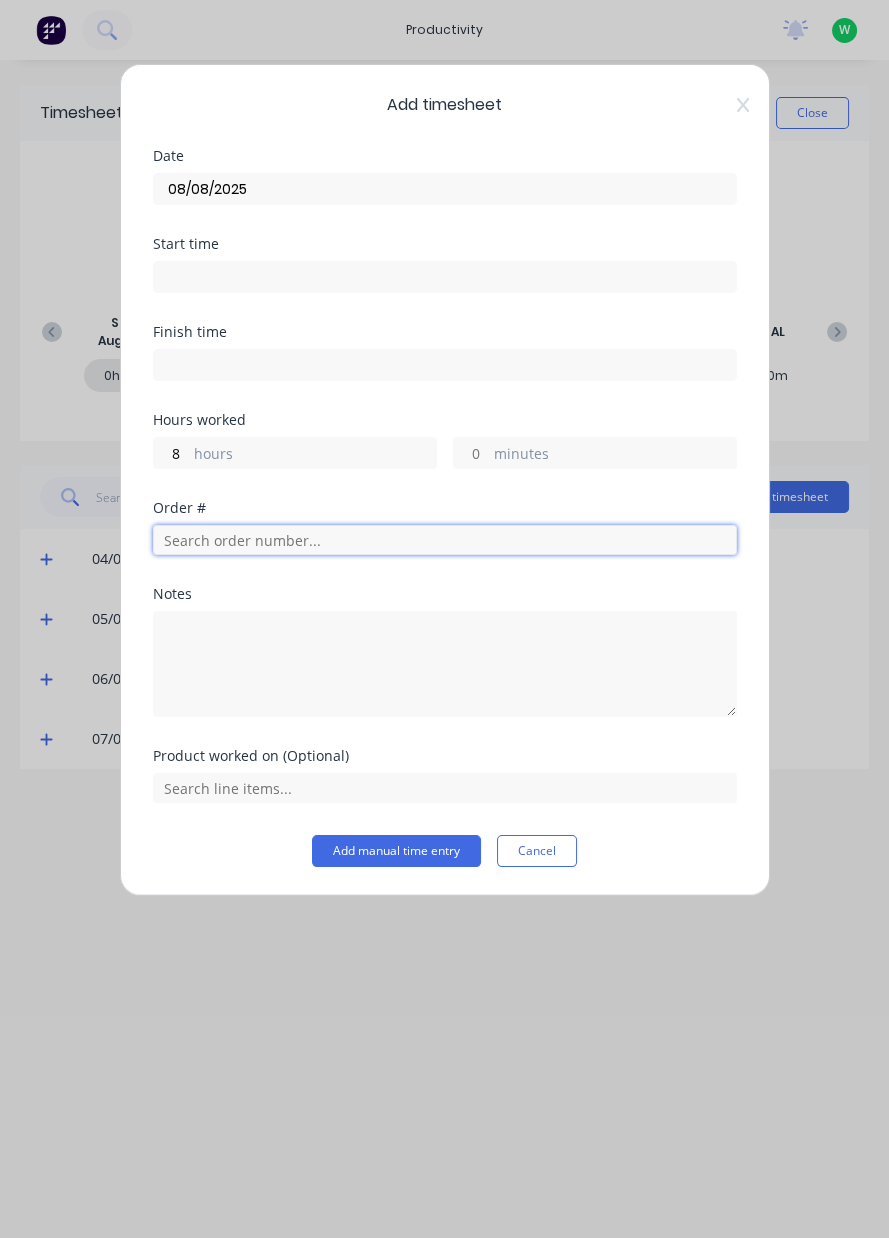 click at bounding box center [445, 540] 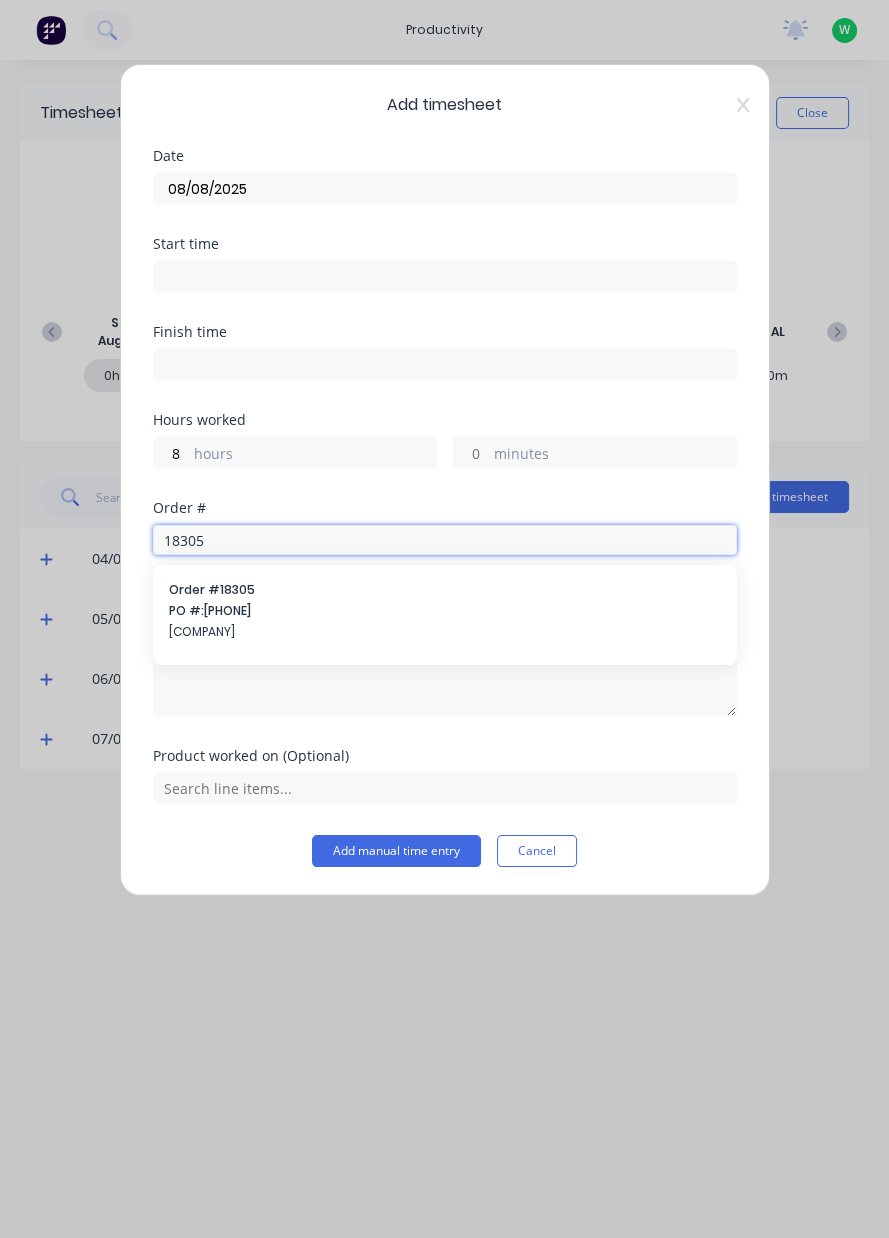 type on "18305" 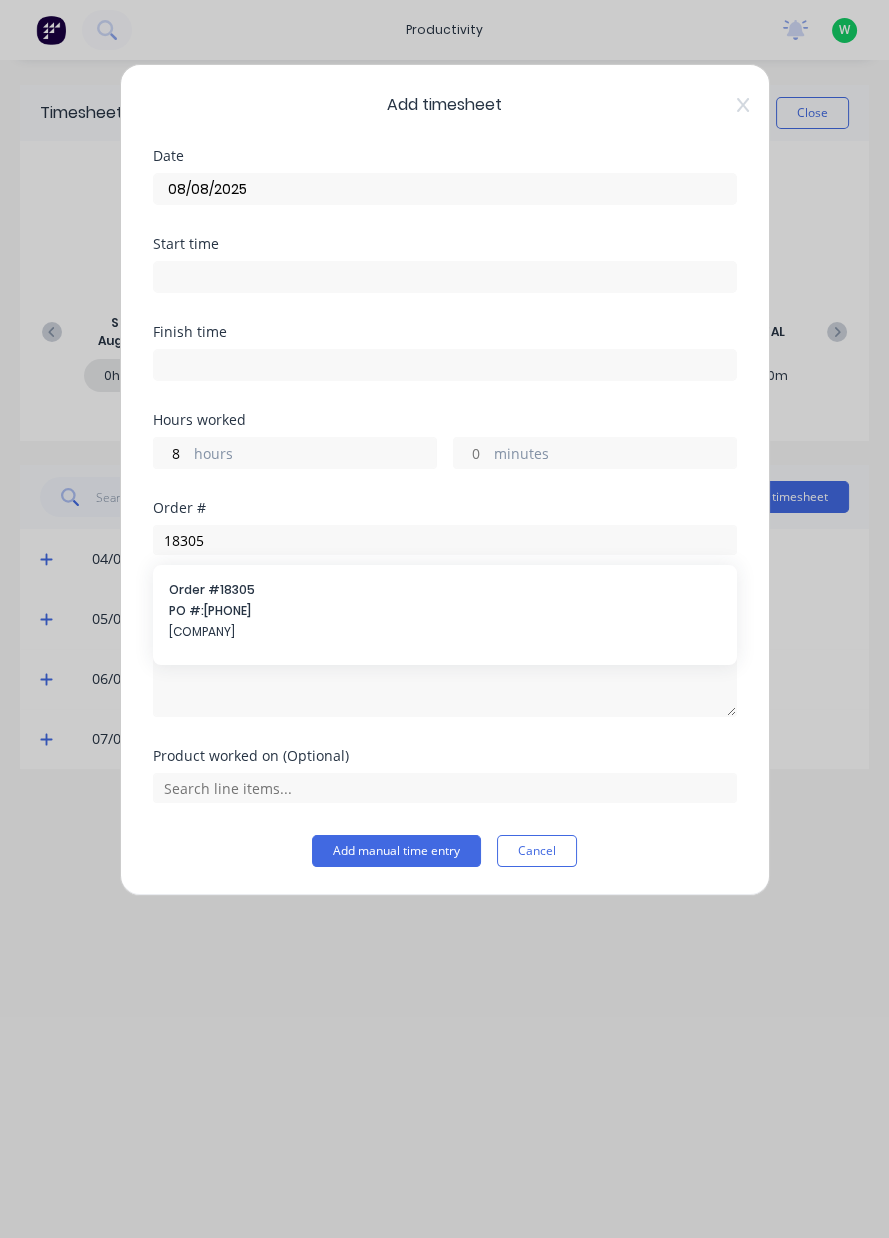 click on "PO #:  4543120720" at bounding box center [445, 611] 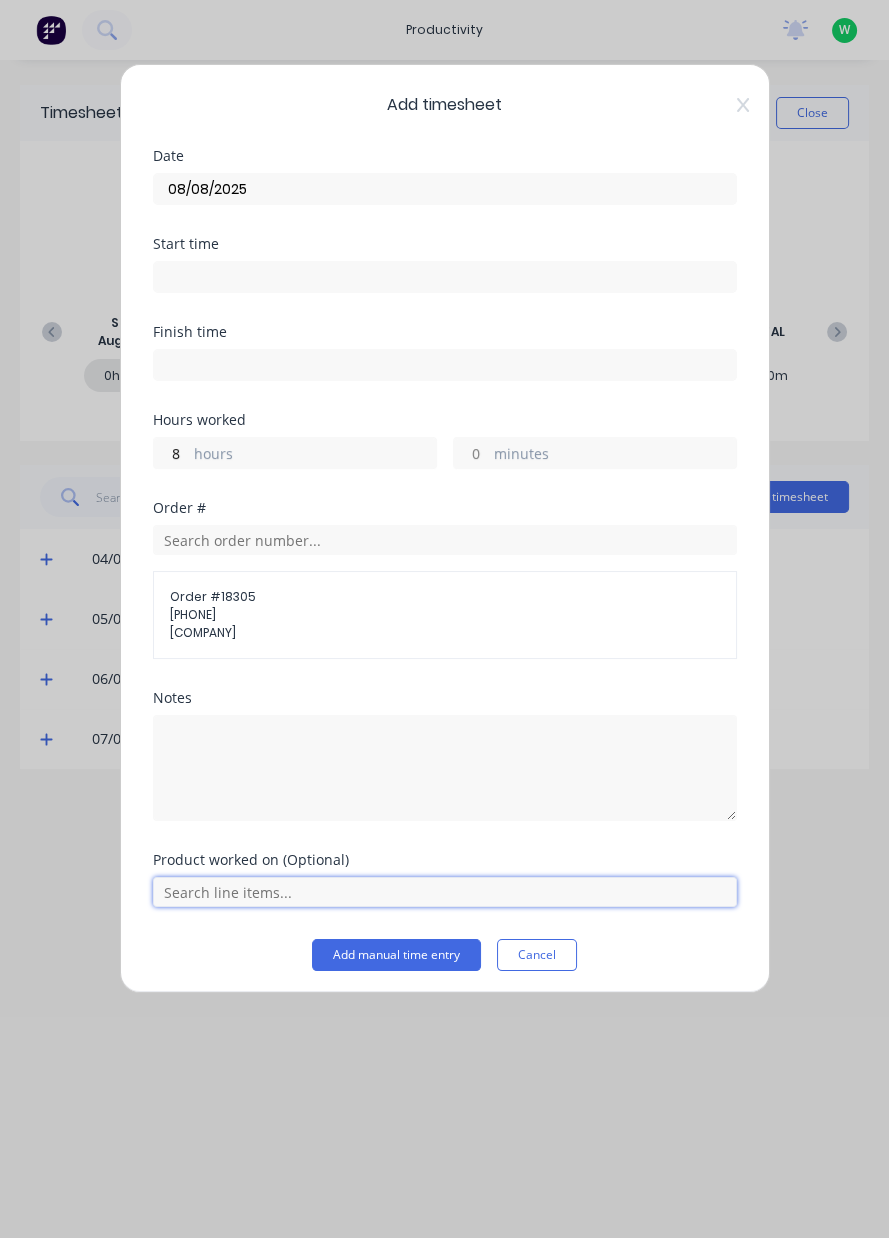 click at bounding box center [445, 892] 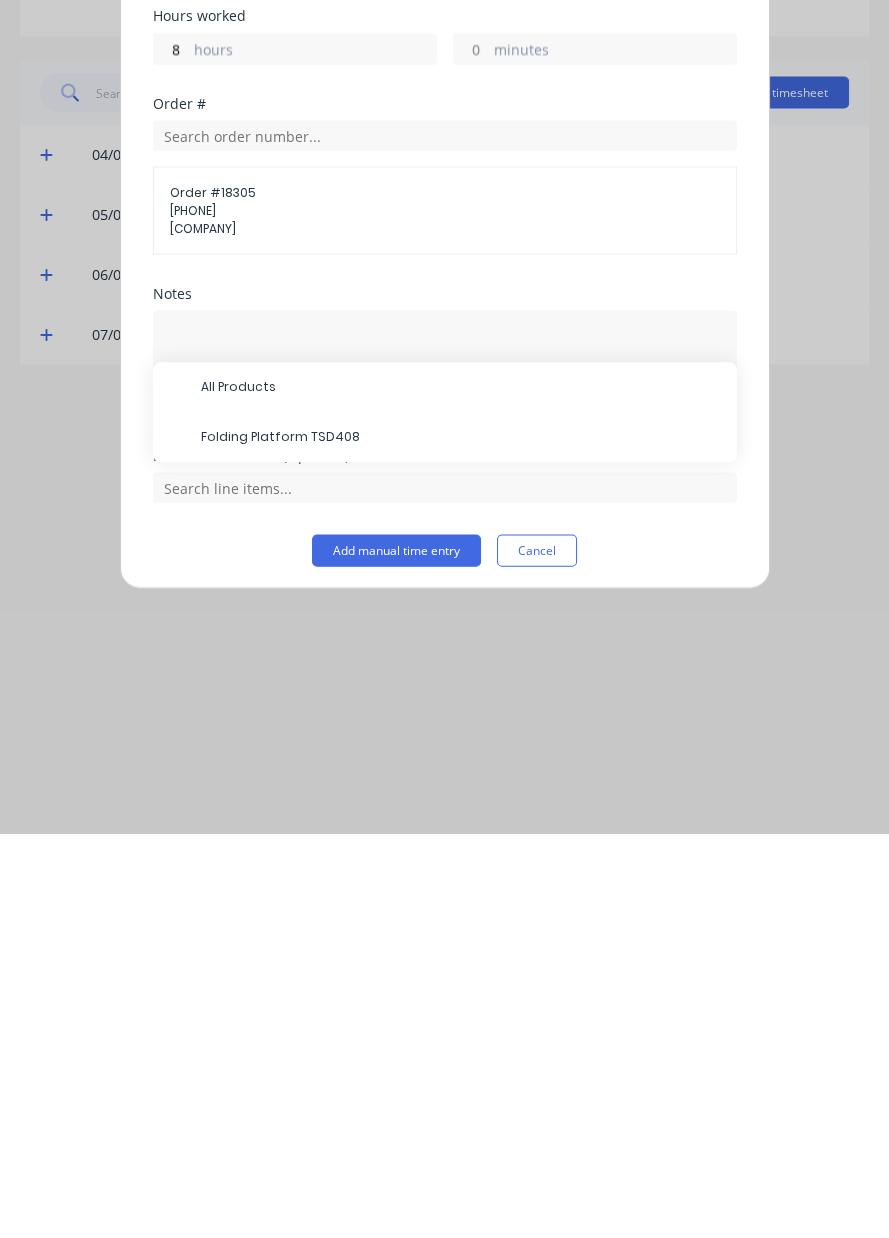 click on "Folding Platform TSD408" at bounding box center [461, 842] 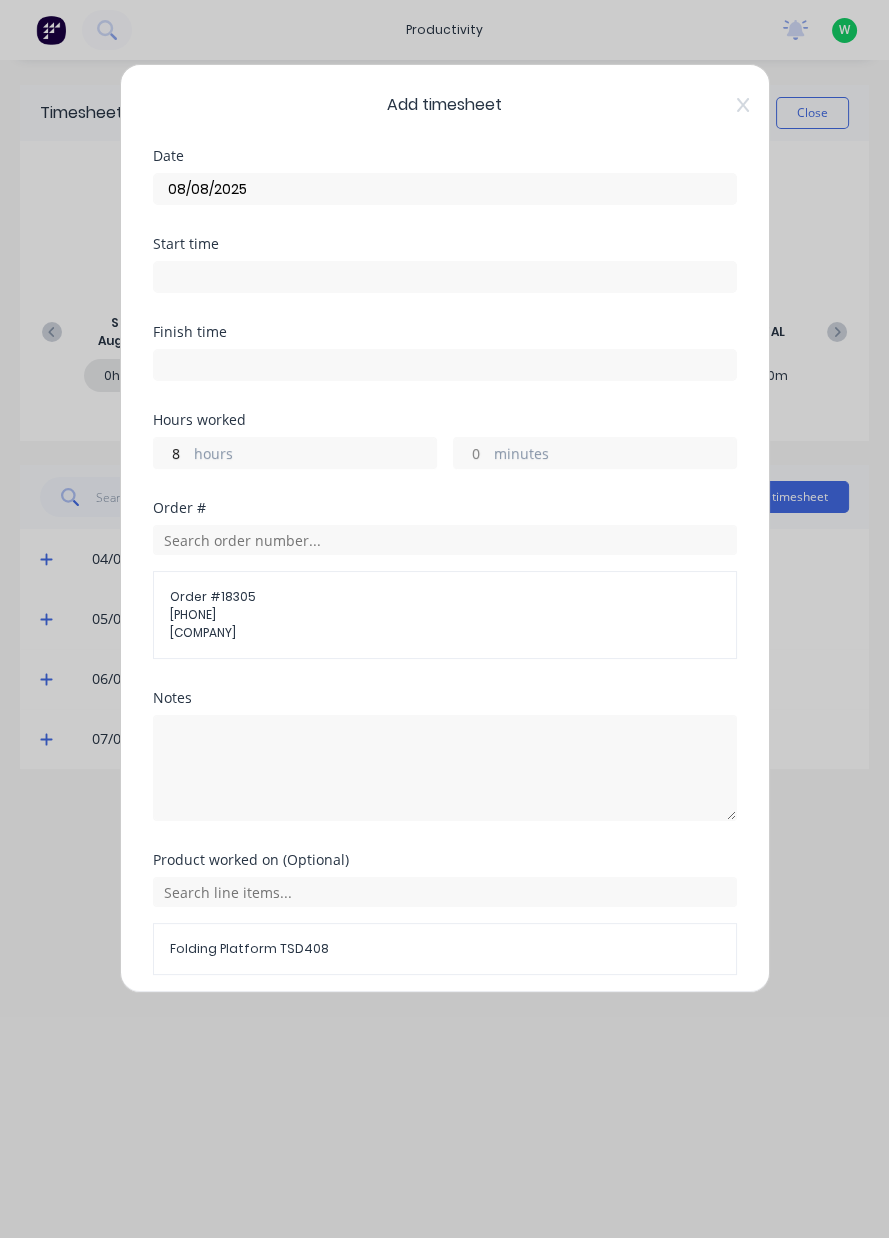 scroll, scrollTop: 71, scrollLeft: 0, axis: vertical 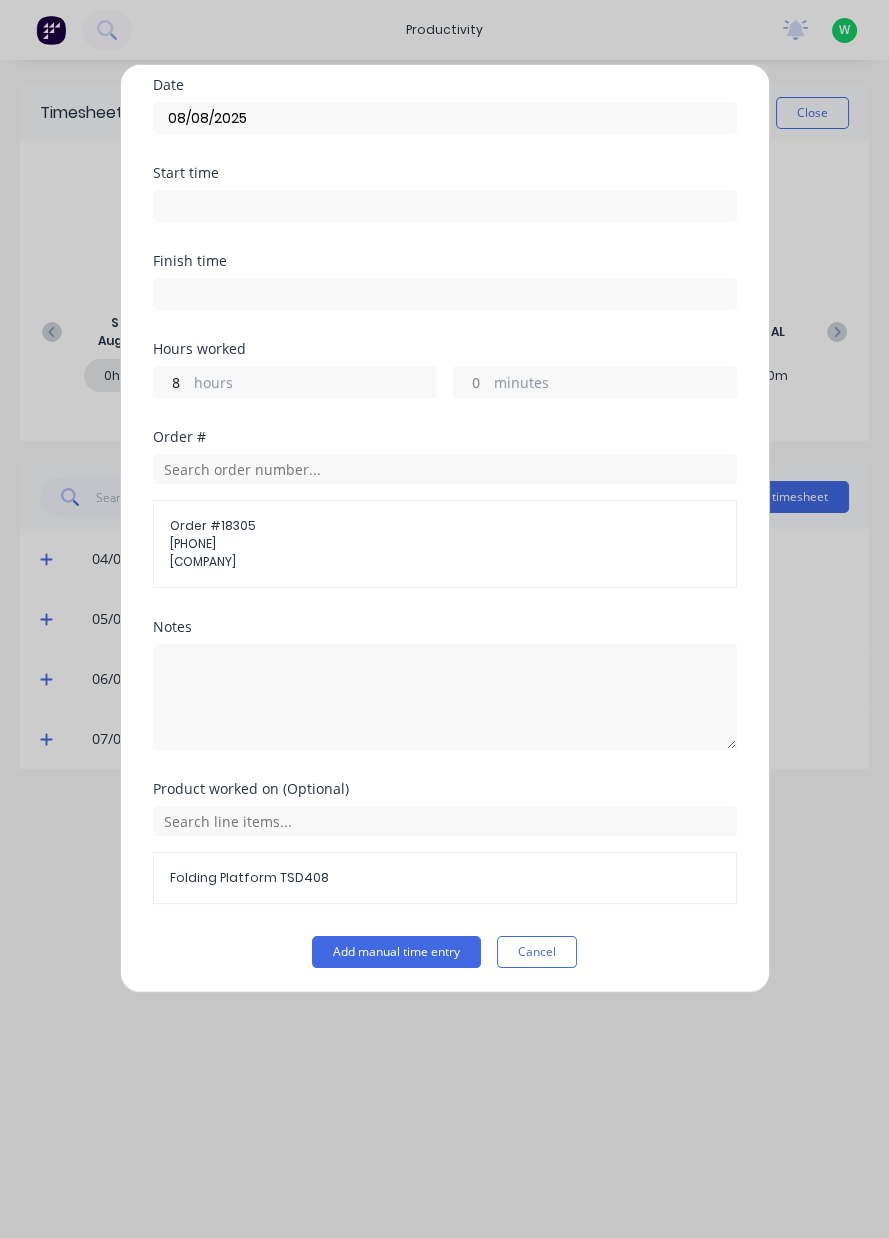 click on "Add manual time entry" at bounding box center (396, 952) 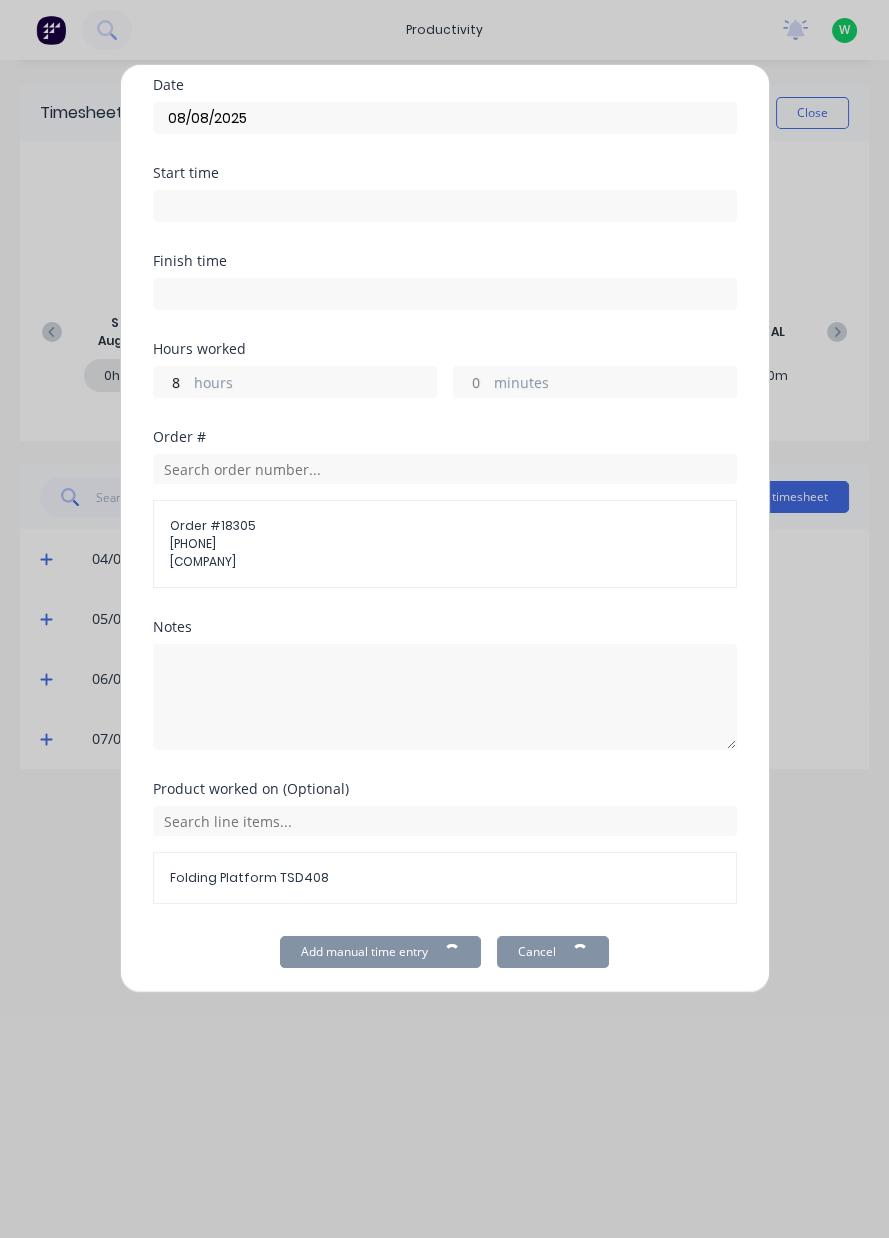 scroll, scrollTop: 70, scrollLeft: 0, axis: vertical 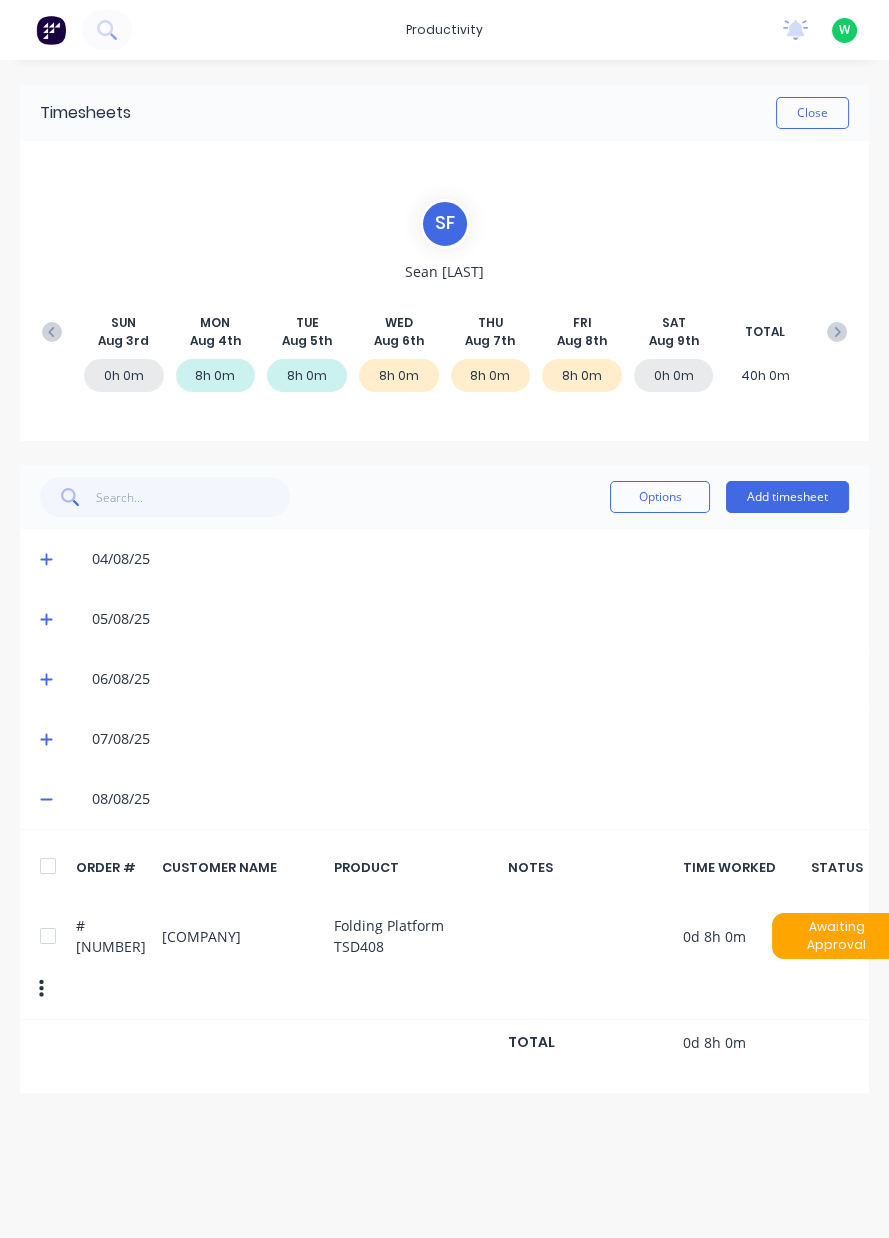 click on "Close" at bounding box center [812, 113] 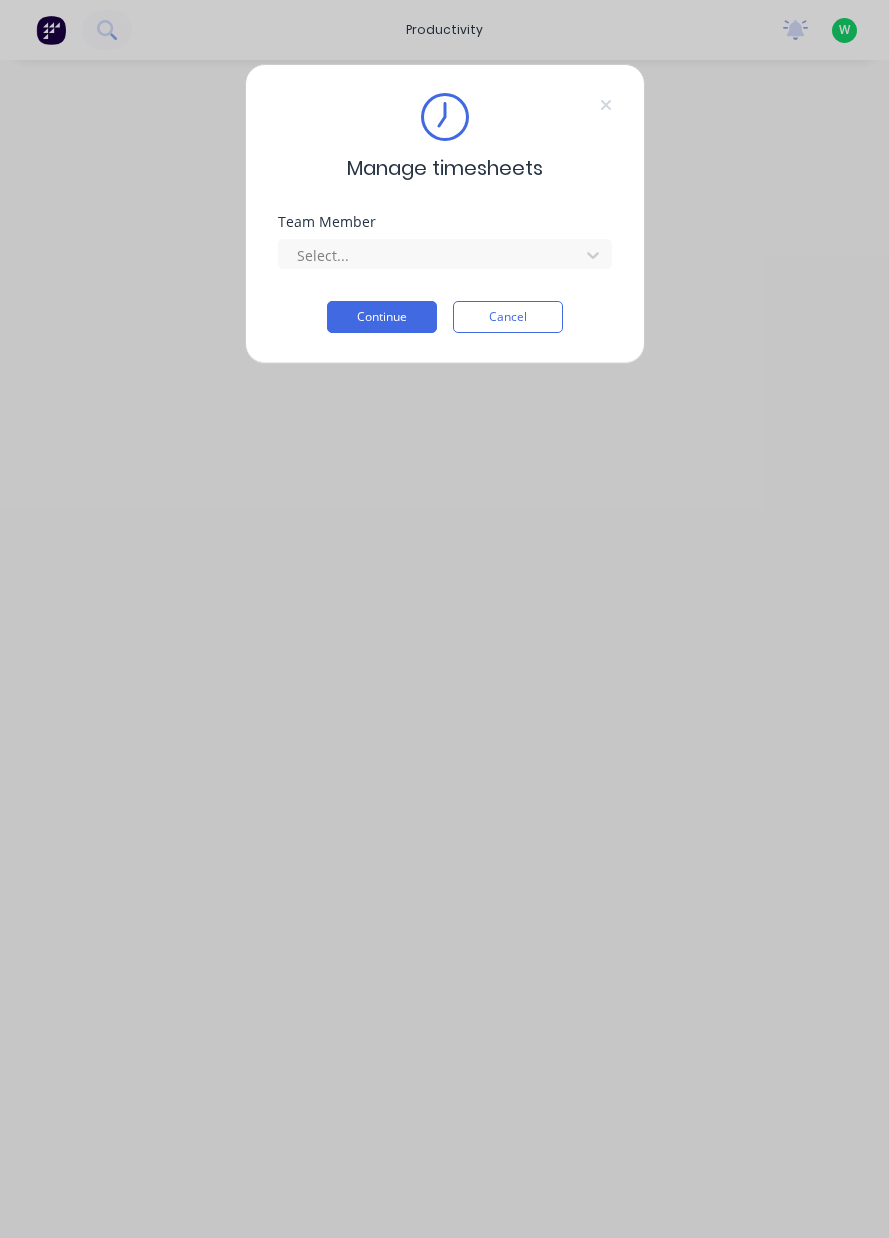 scroll, scrollTop: 0, scrollLeft: 0, axis: both 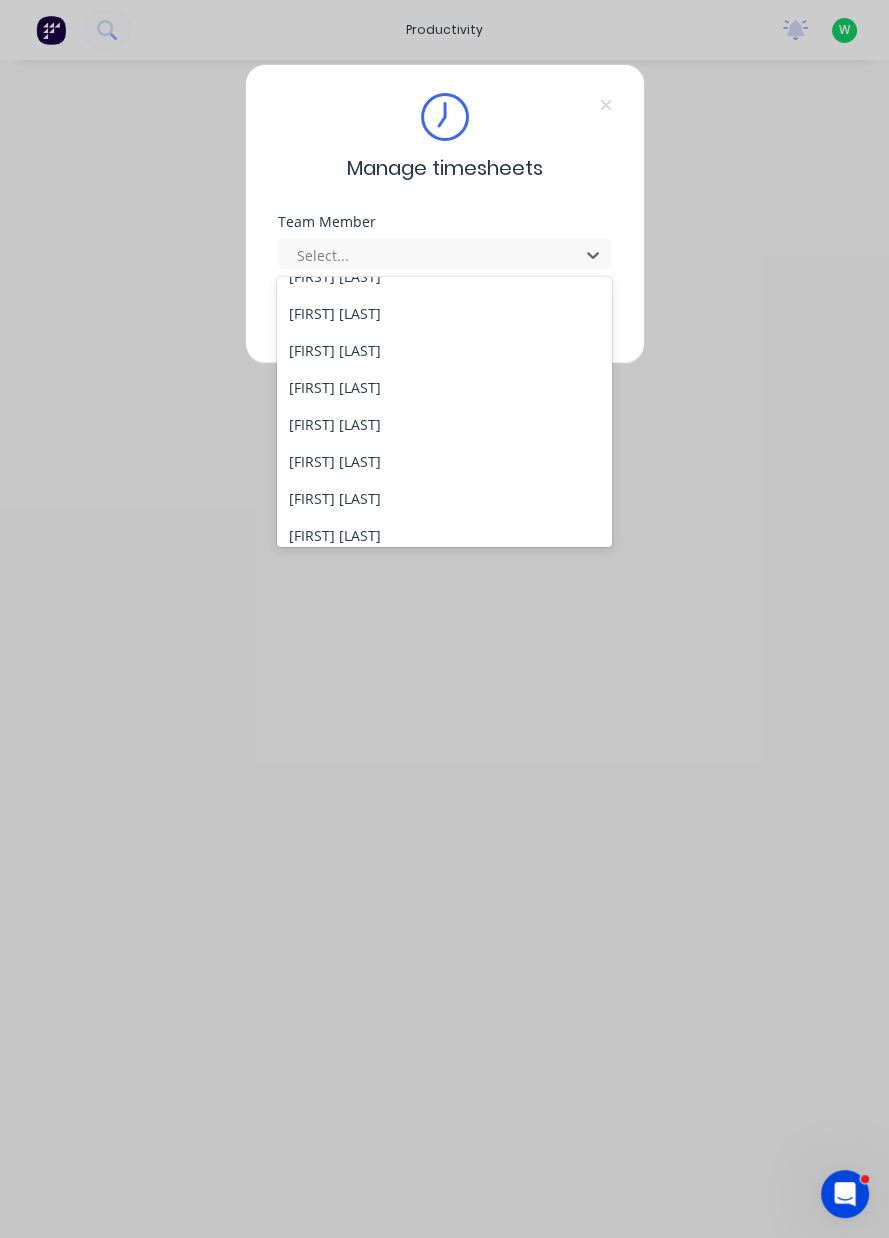 click on "Manage timesheets Team Member 27 results available. Use Up and Down to choose options, press Enter to select the currently focused option, press Escape to exit the menu, press Tab to select the option and exit the menu. Select... Continue   Cancel" at bounding box center [444, 619] 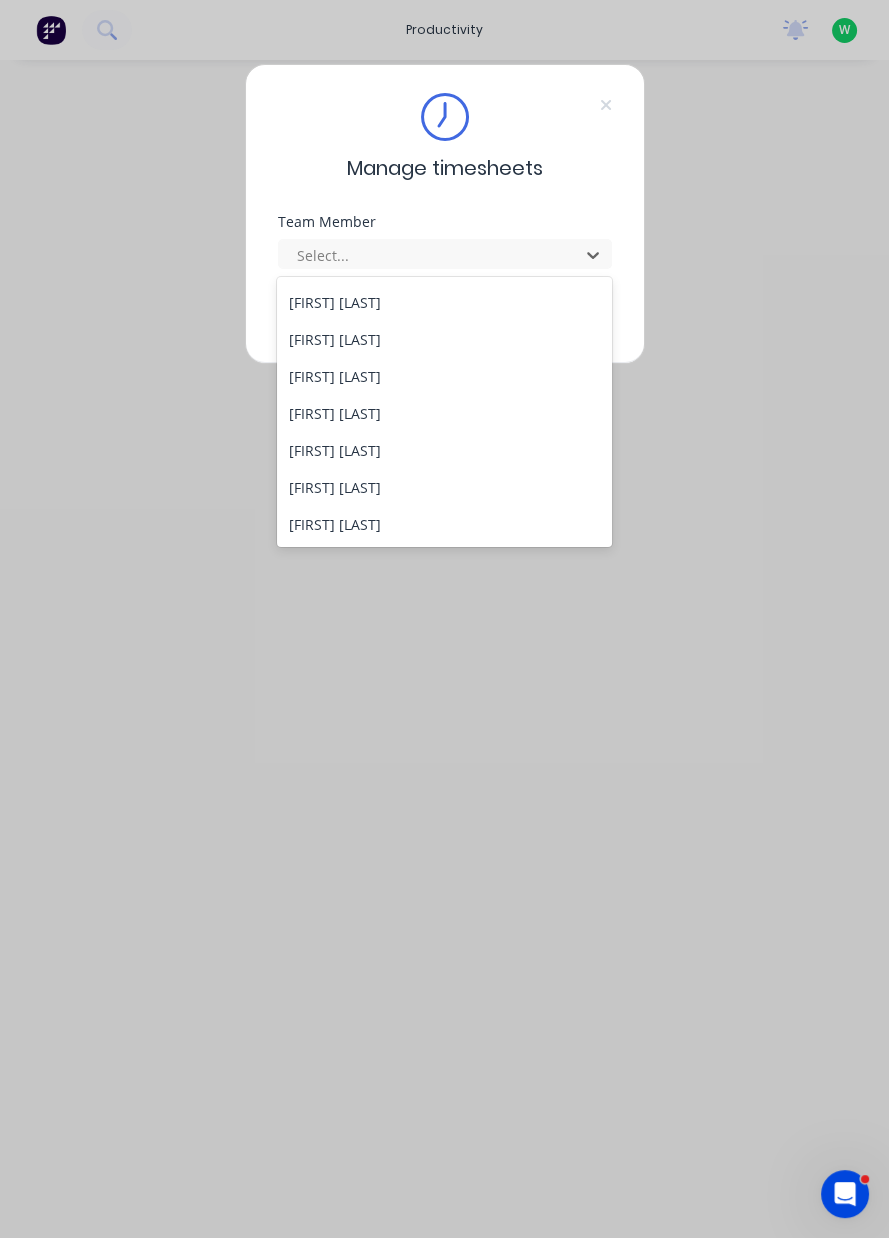 scroll, scrollTop: 144, scrollLeft: 0, axis: vertical 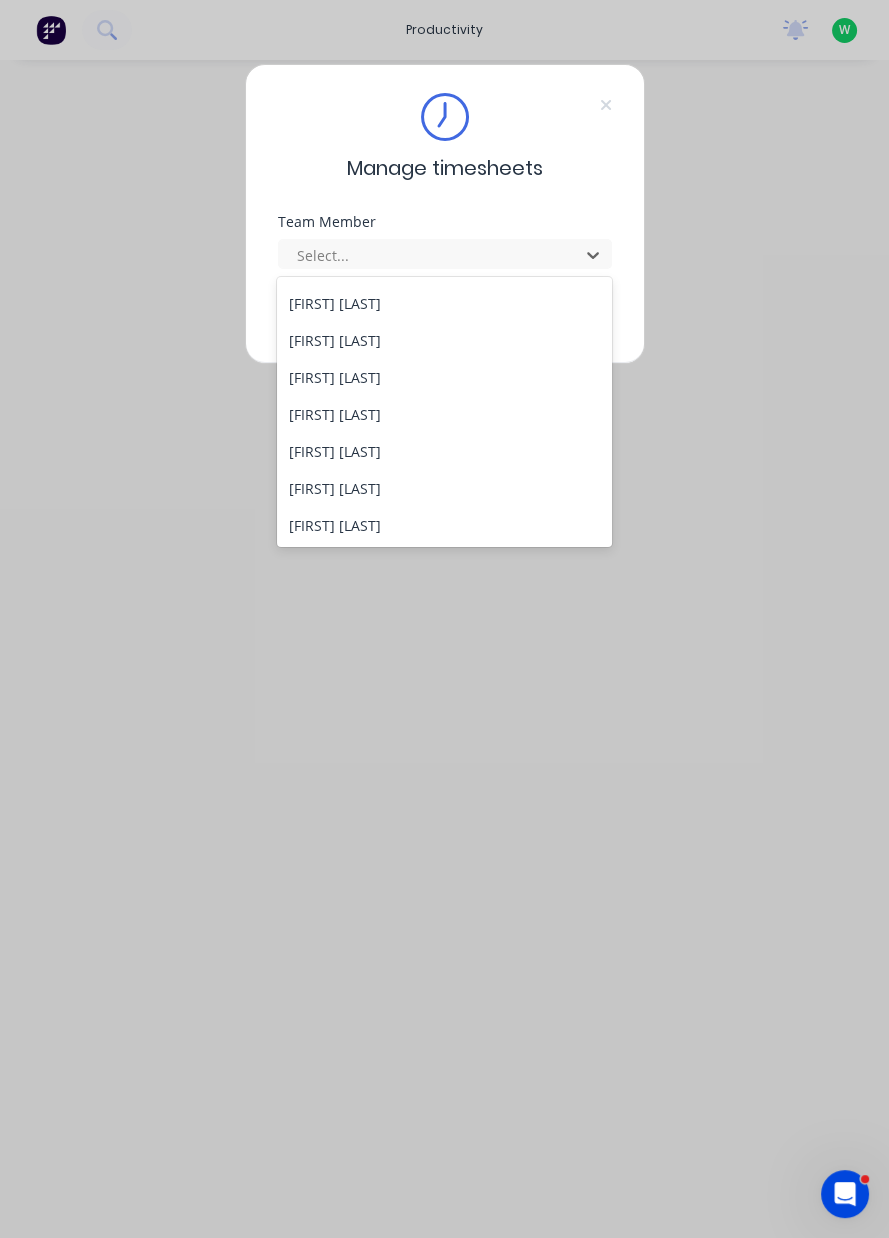 click on "[FIRST] [LAST]" at bounding box center [444, 525] 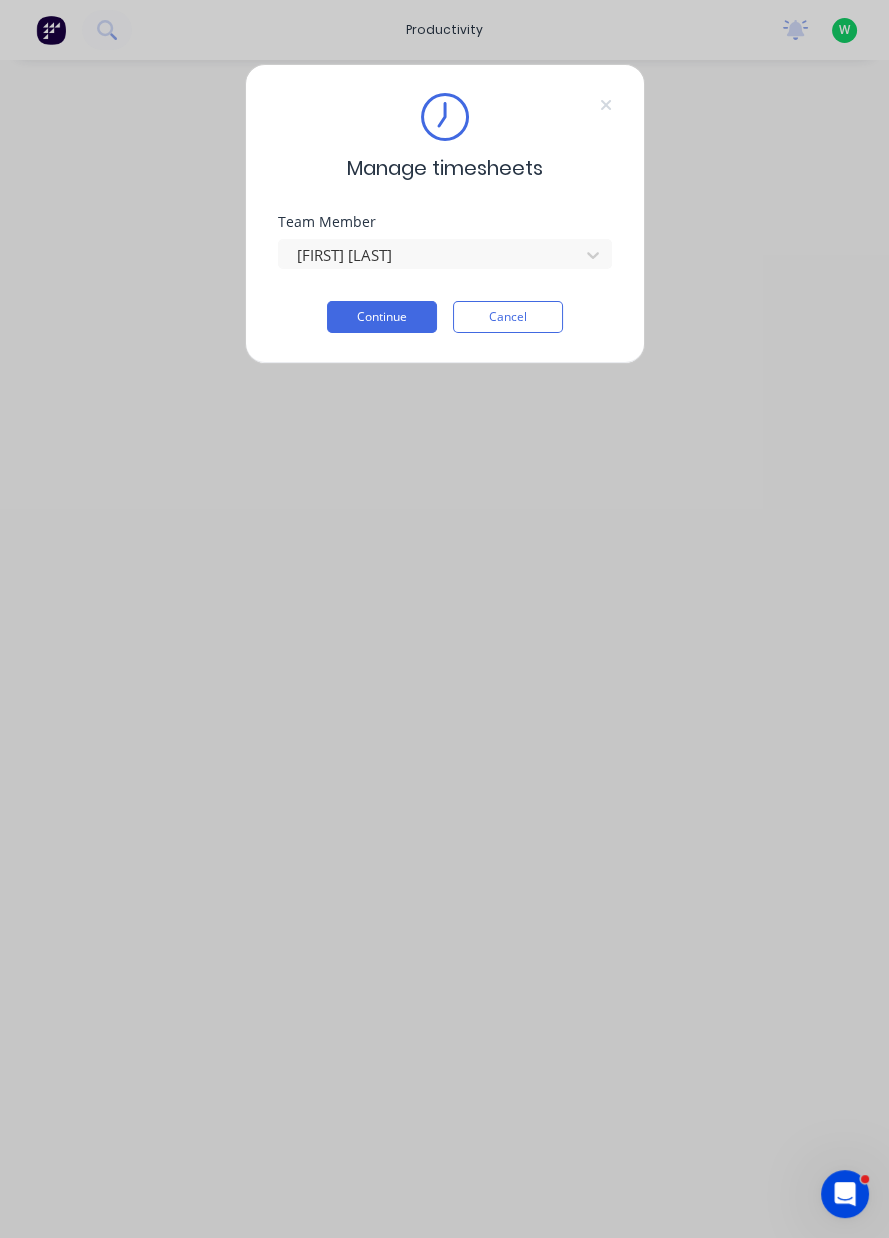 click on "Continue" at bounding box center (382, 317) 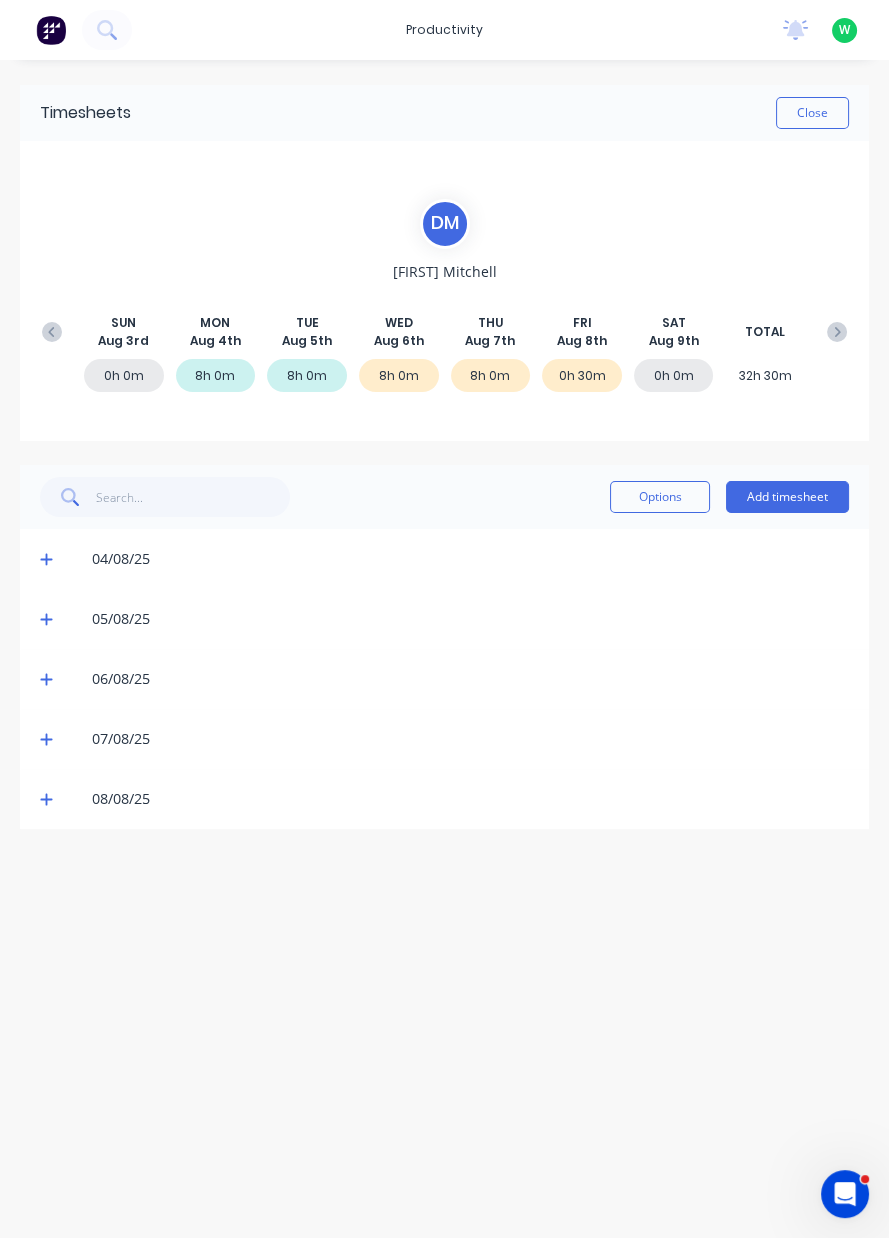 click 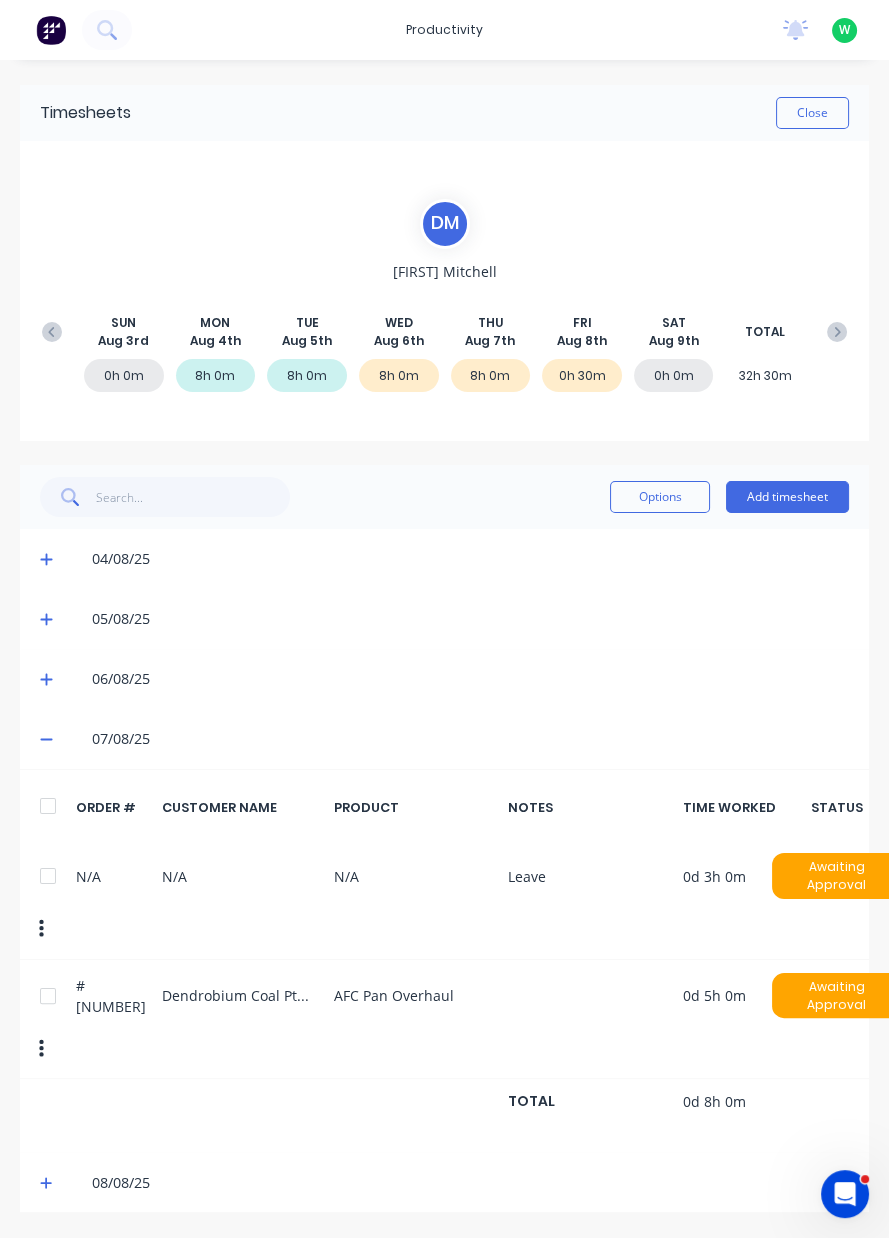 click on "Add timesheet" at bounding box center [787, 497] 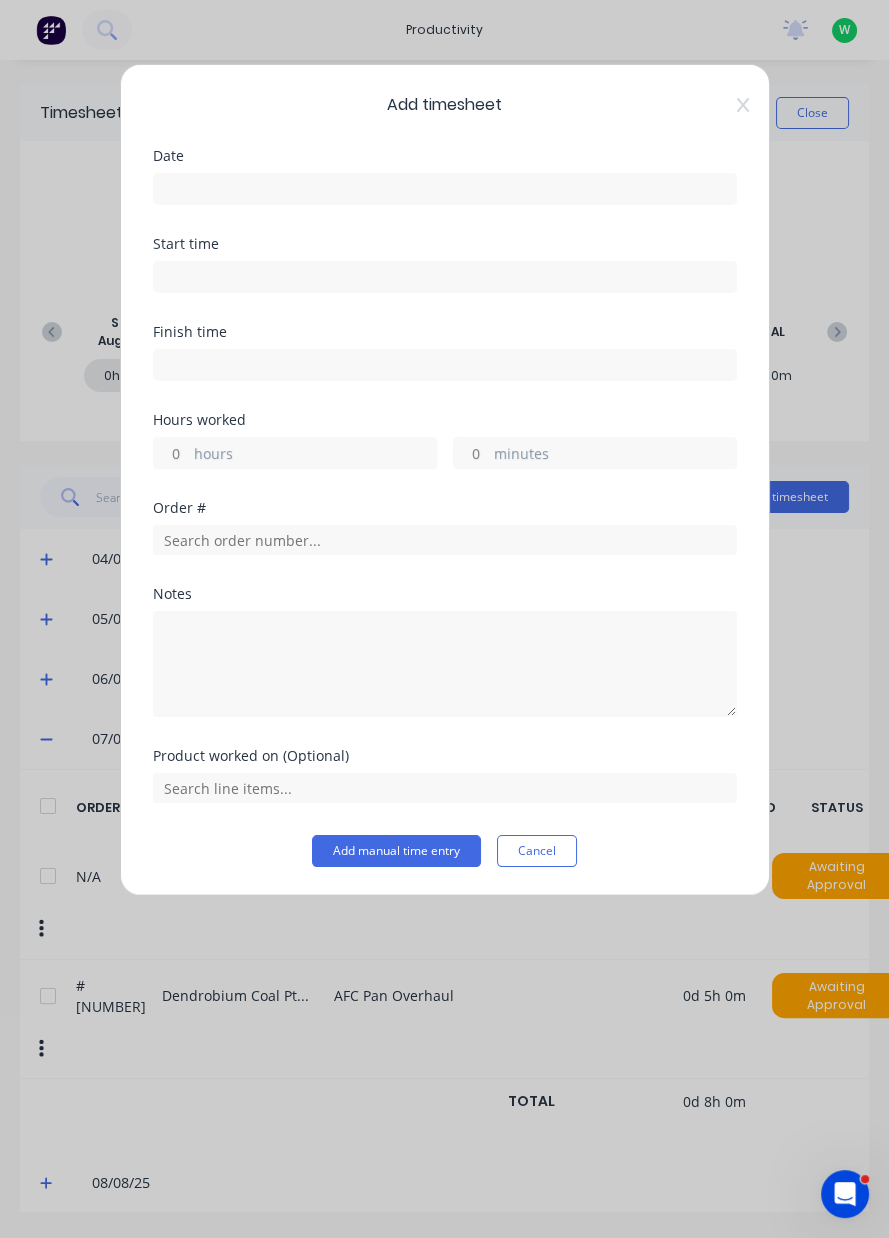 click at bounding box center (445, 189) 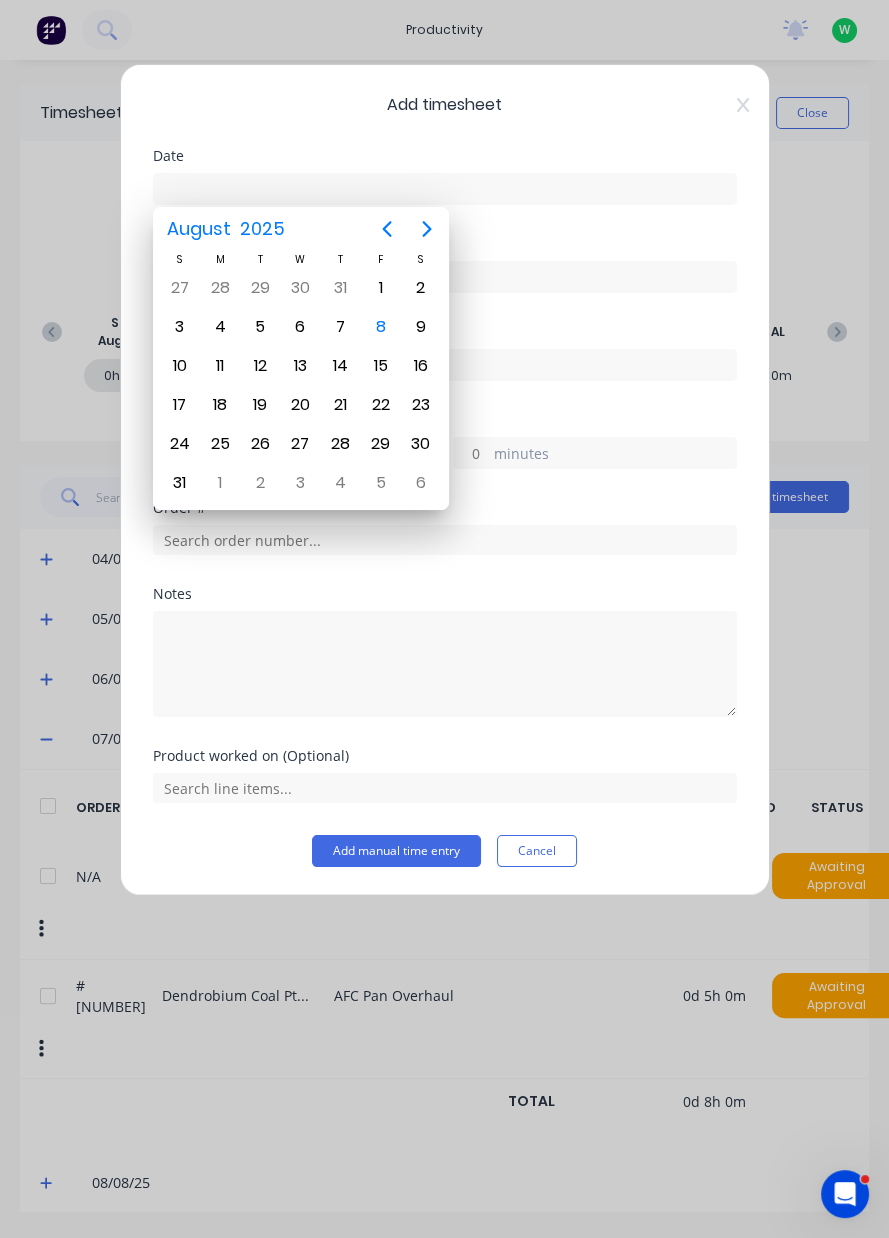 click on "8" at bounding box center [381, 327] 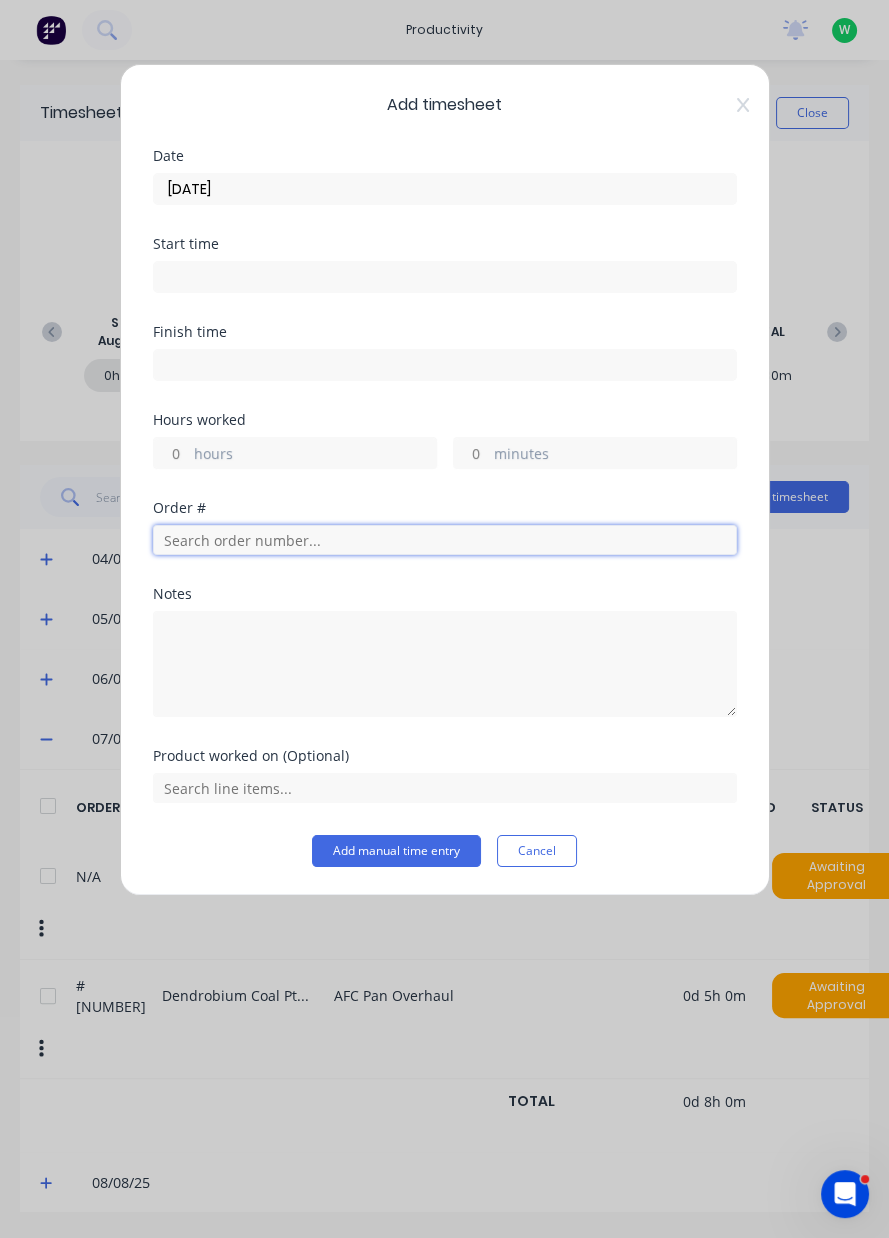 click at bounding box center (445, 540) 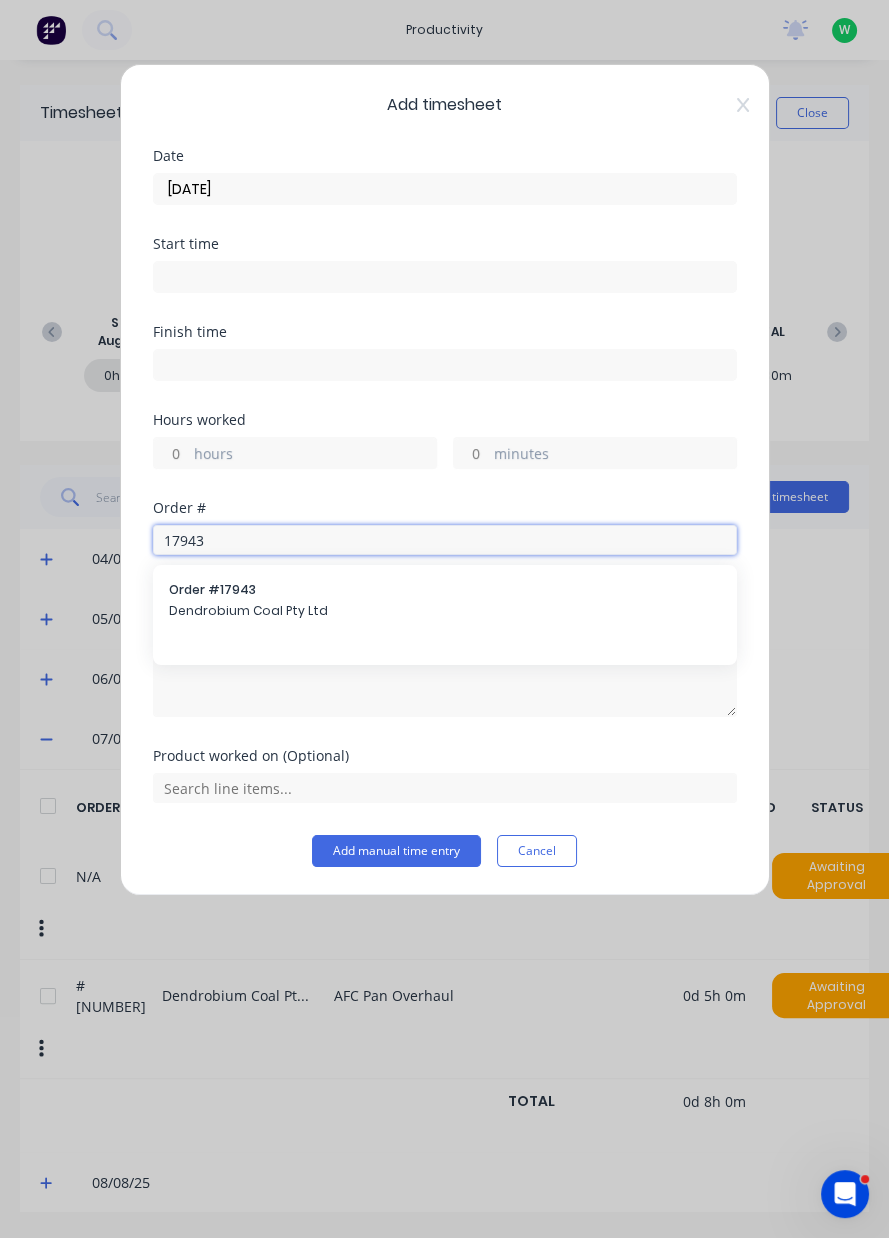 type on "17943" 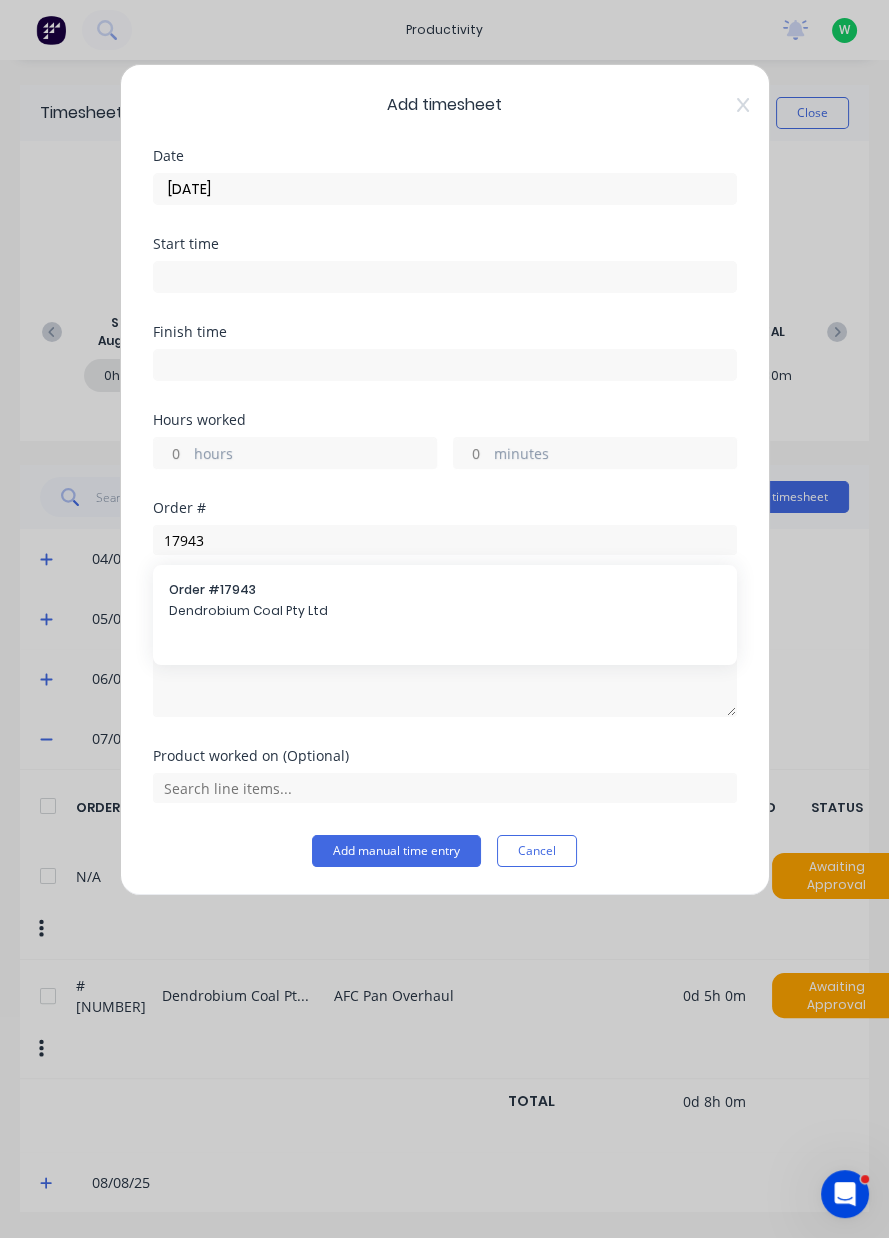 click on "Dendrobium Coal Pty Ltd" at bounding box center (445, 611) 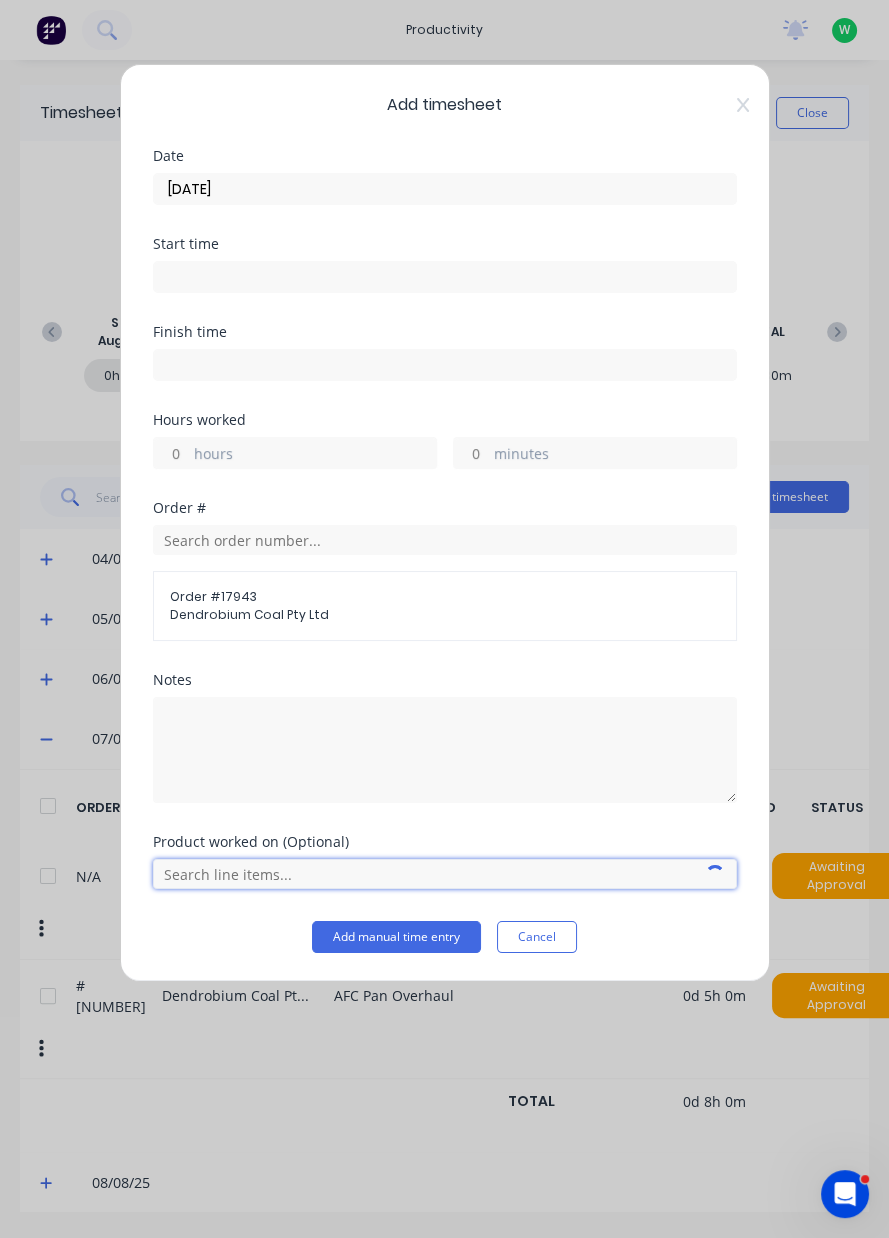 click at bounding box center [445, 874] 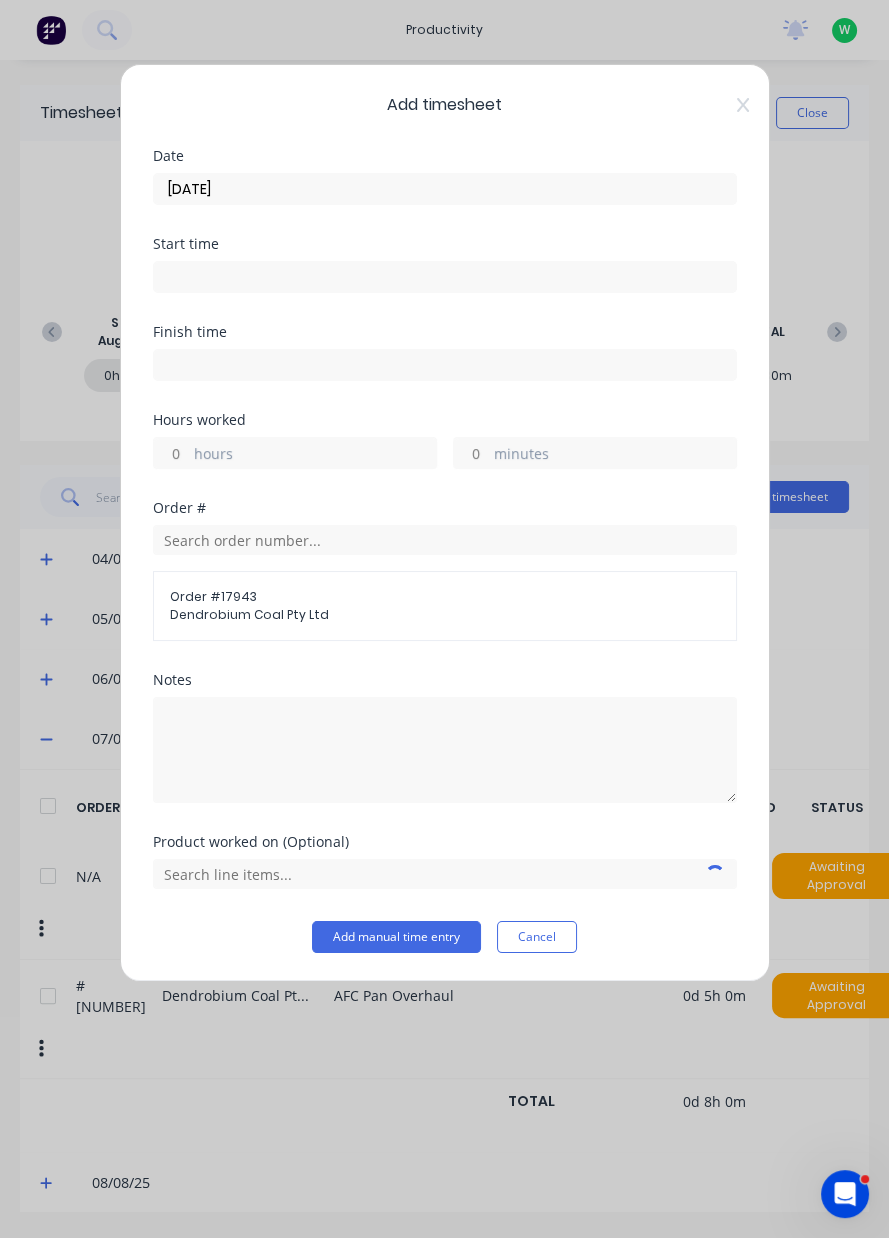 click on "Add manual time entry   Cancel" at bounding box center [445, 937] 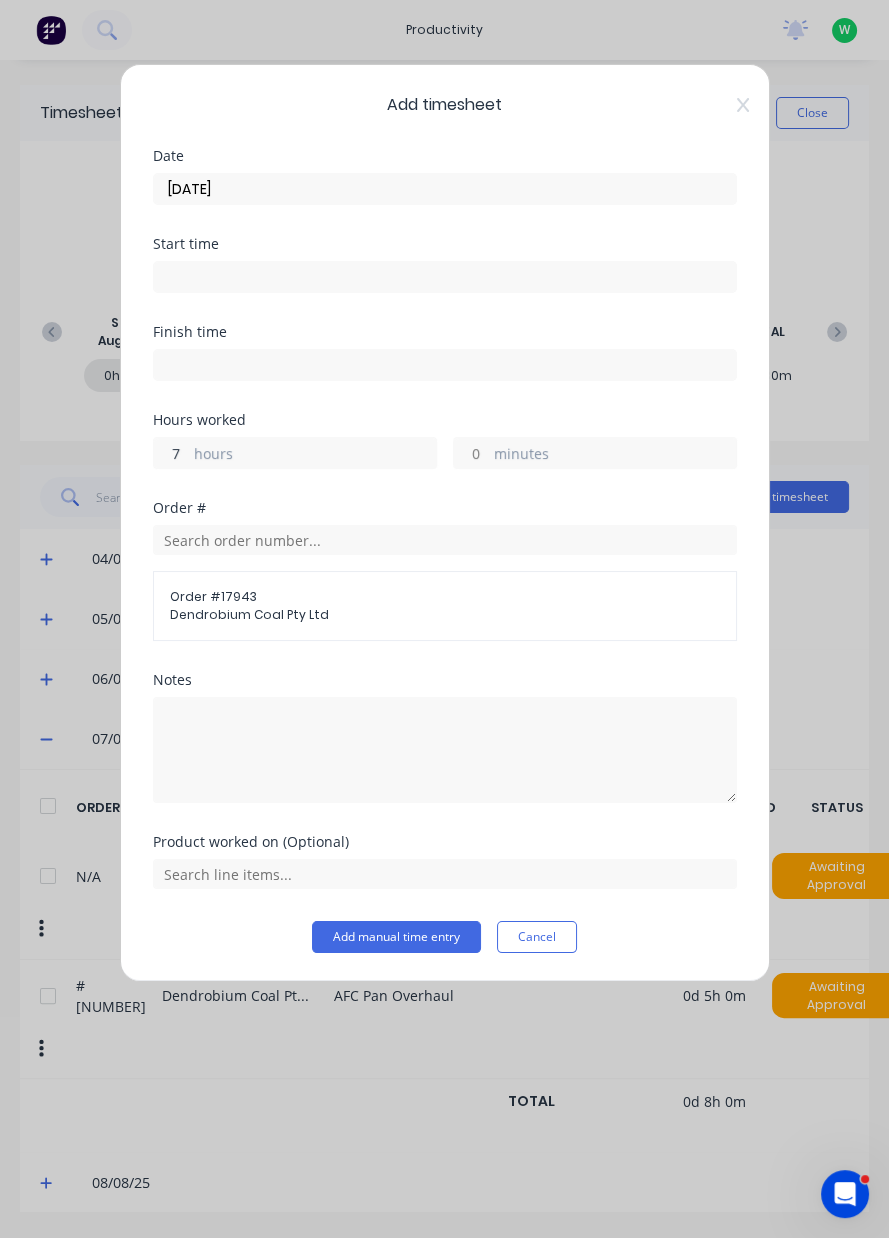 type on "7" 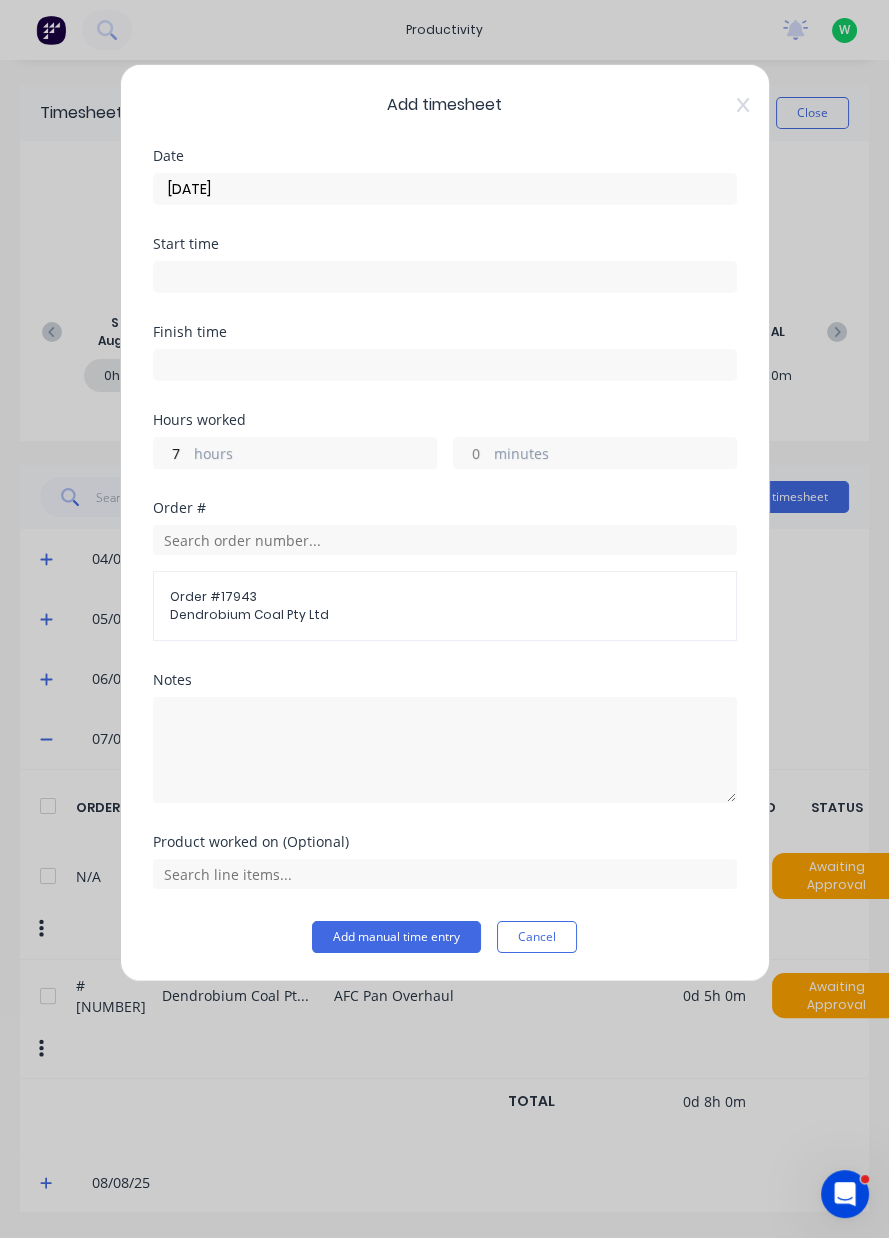 click on "minutes" at bounding box center [615, 455] 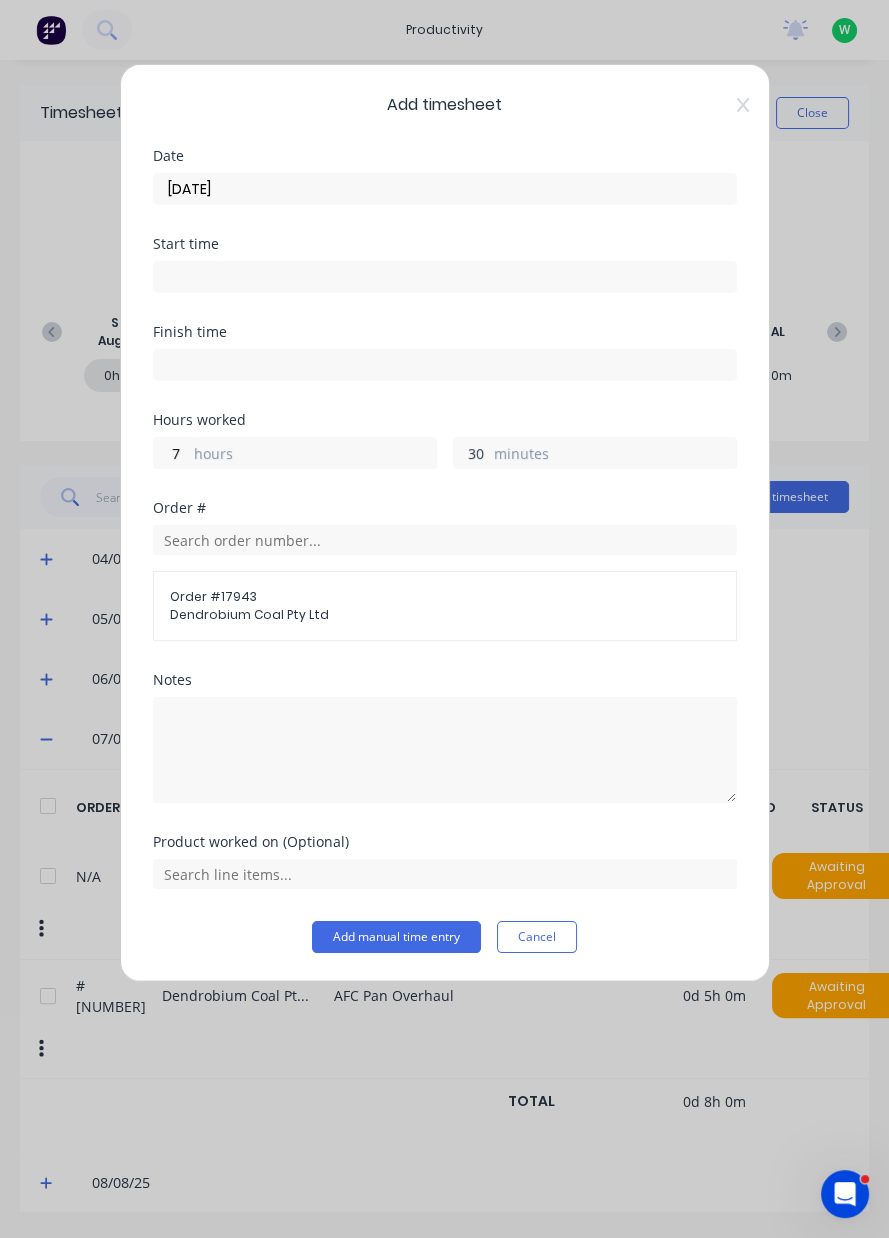 type on "30" 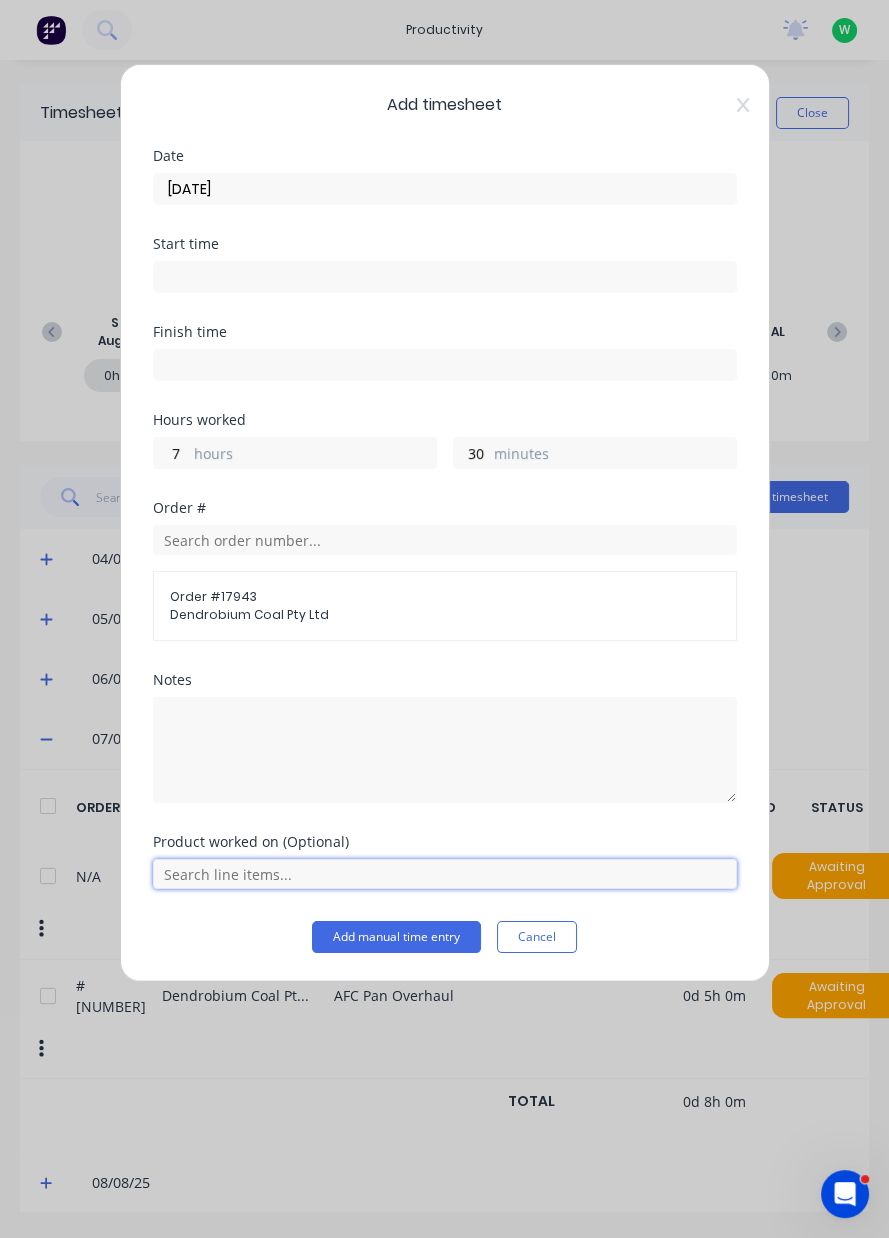 click at bounding box center (445, 874) 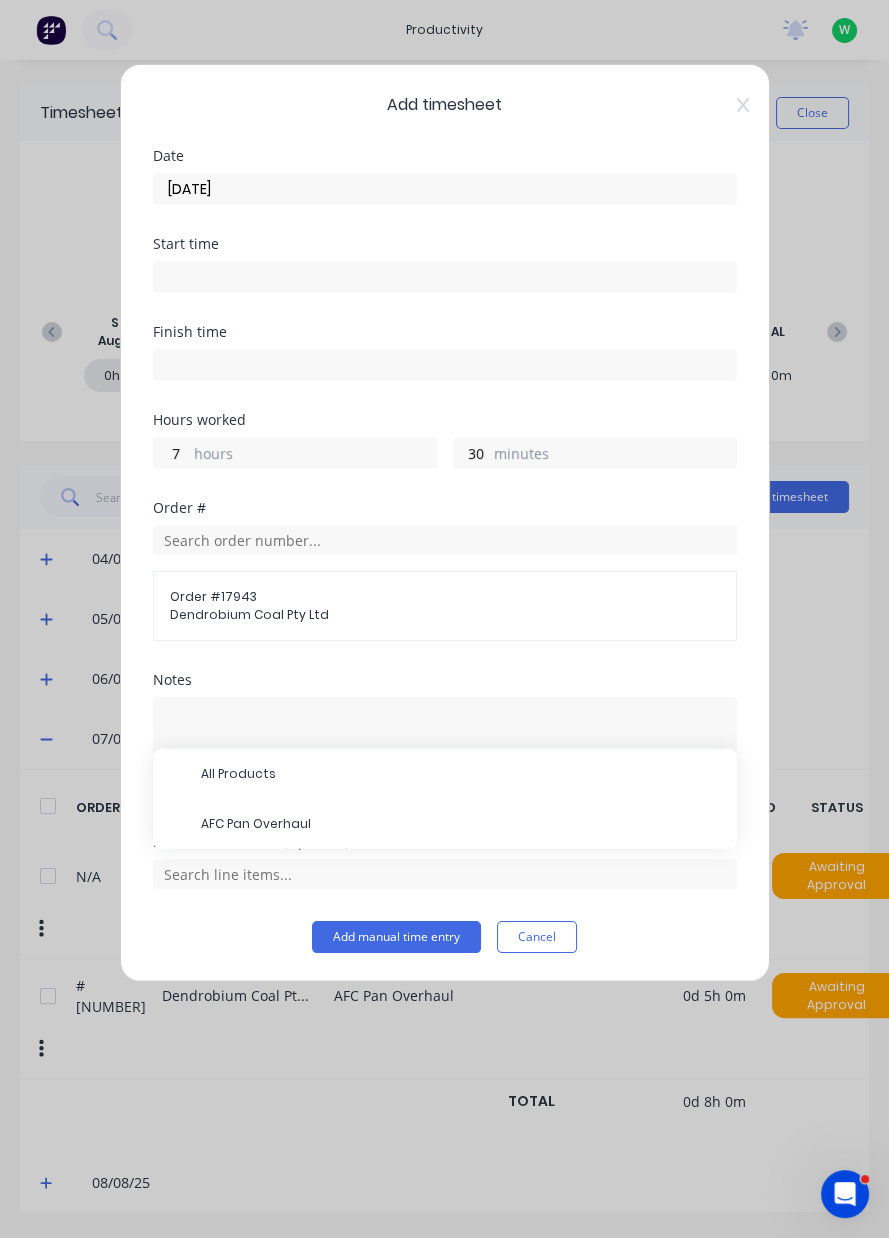 click on "AFC Pan Overhaul" at bounding box center (461, 824) 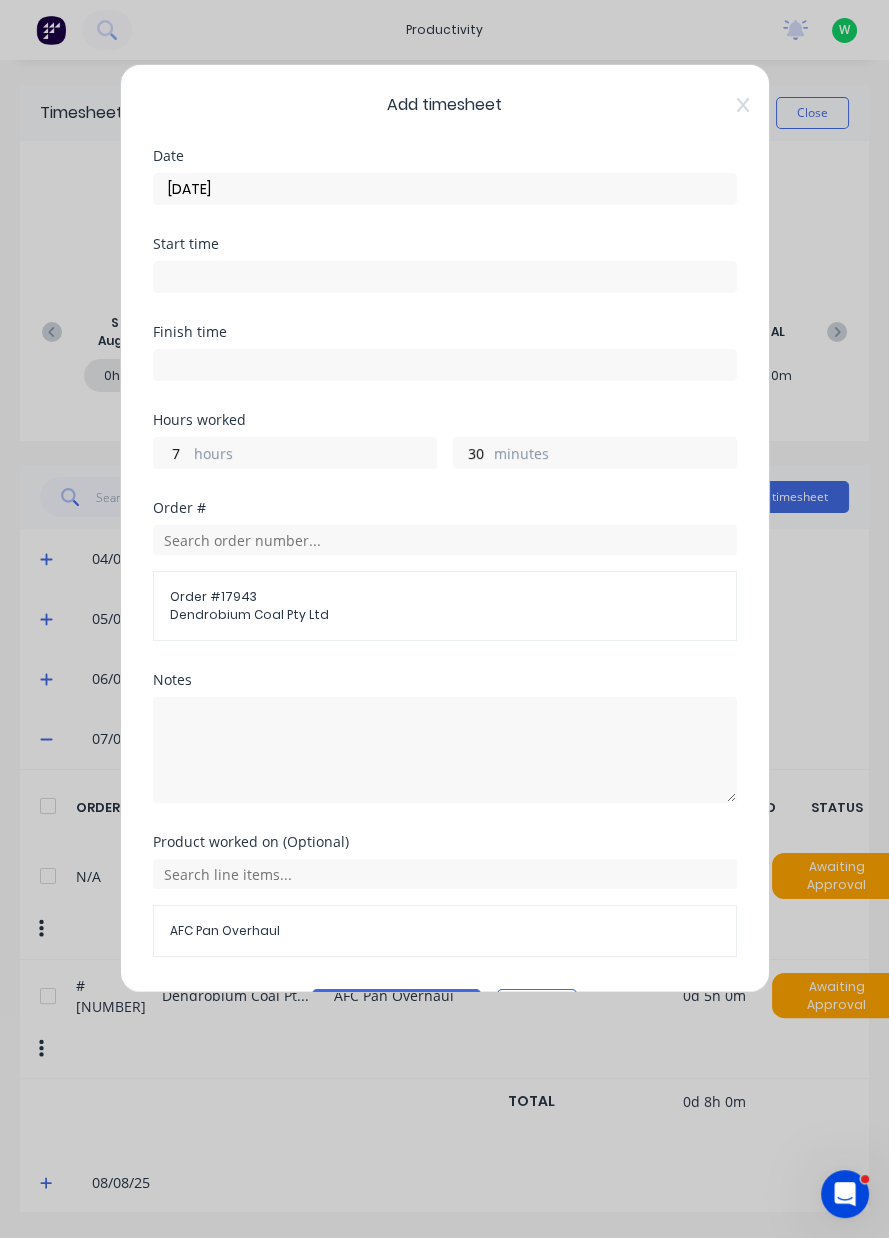 click on "Add manual time entry" at bounding box center (396, 1005) 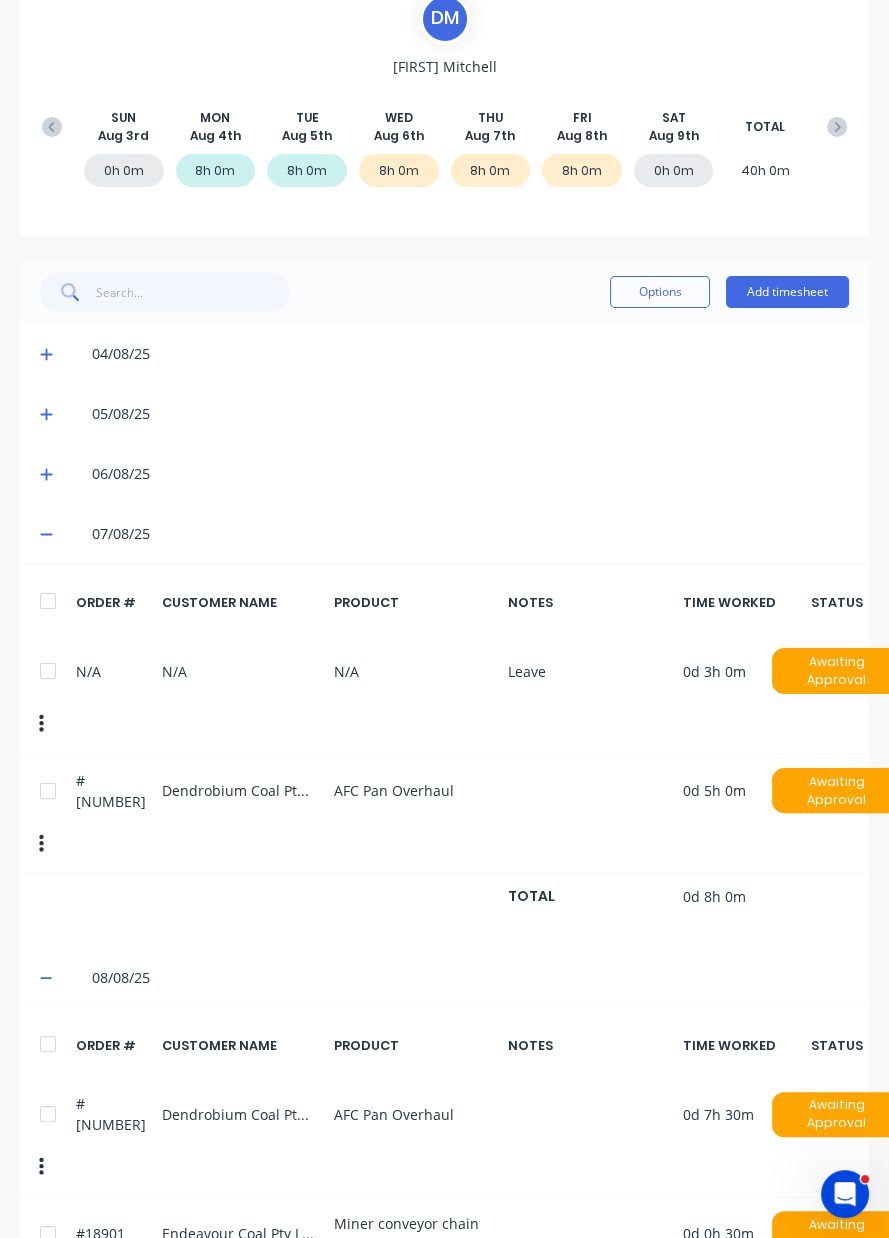scroll, scrollTop: 0, scrollLeft: 0, axis: both 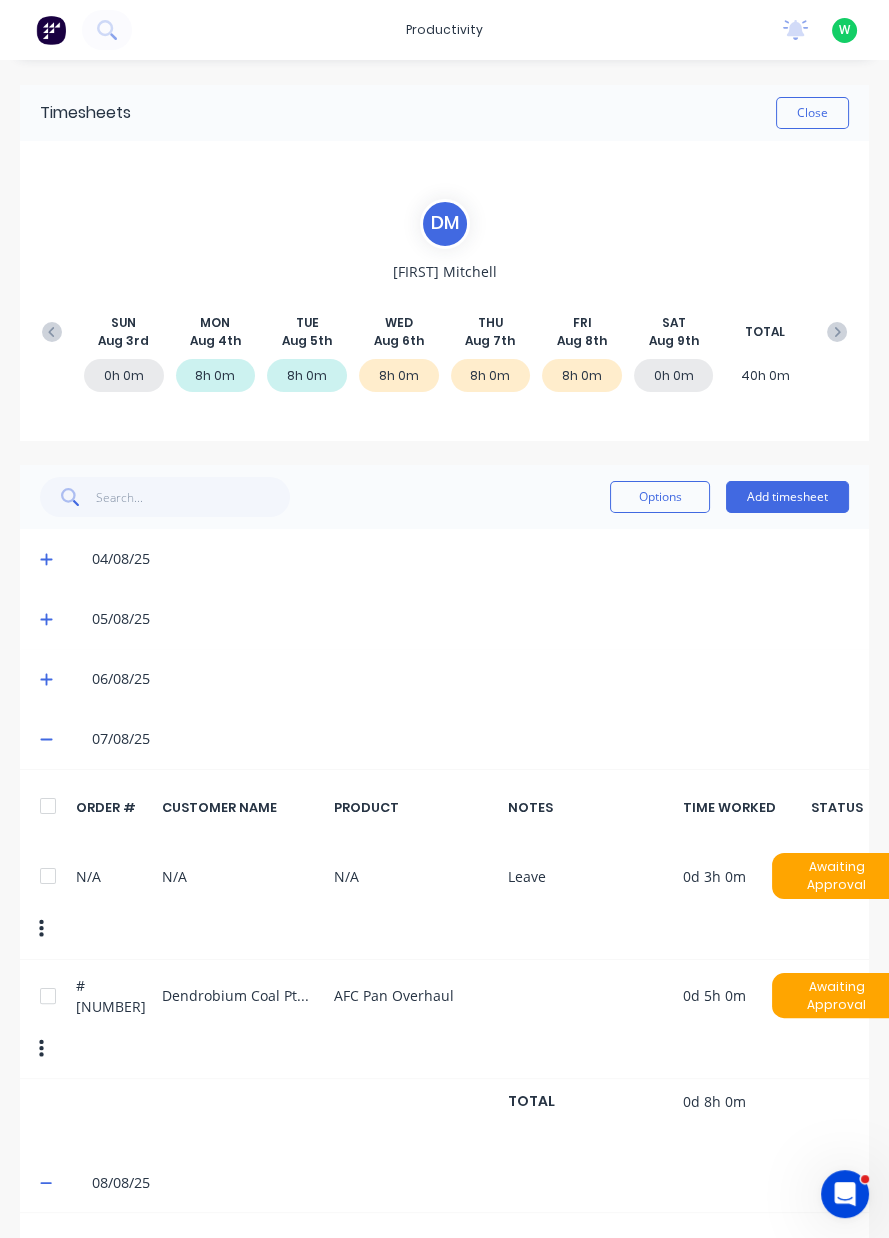 click on "Close" at bounding box center (812, 113) 